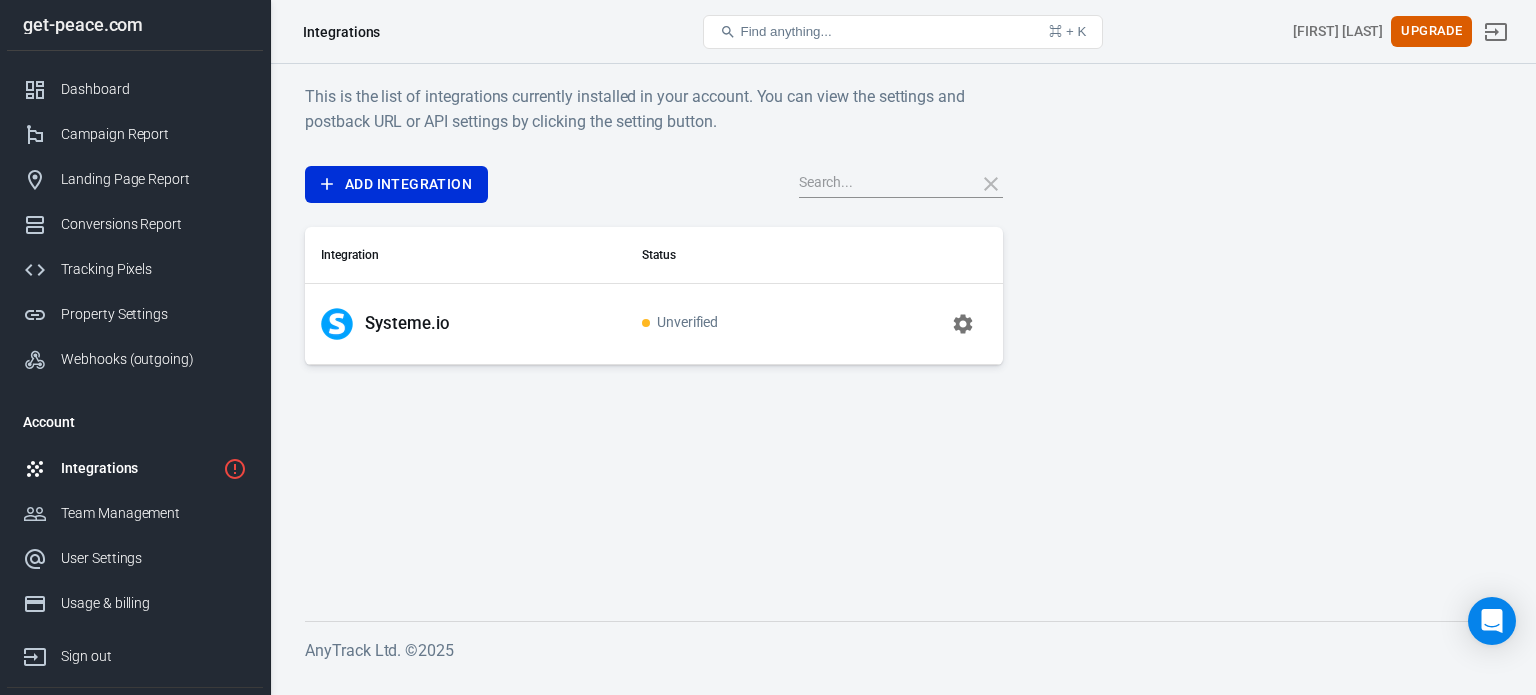 scroll, scrollTop: 0, scrollLeft: 0, axis: both 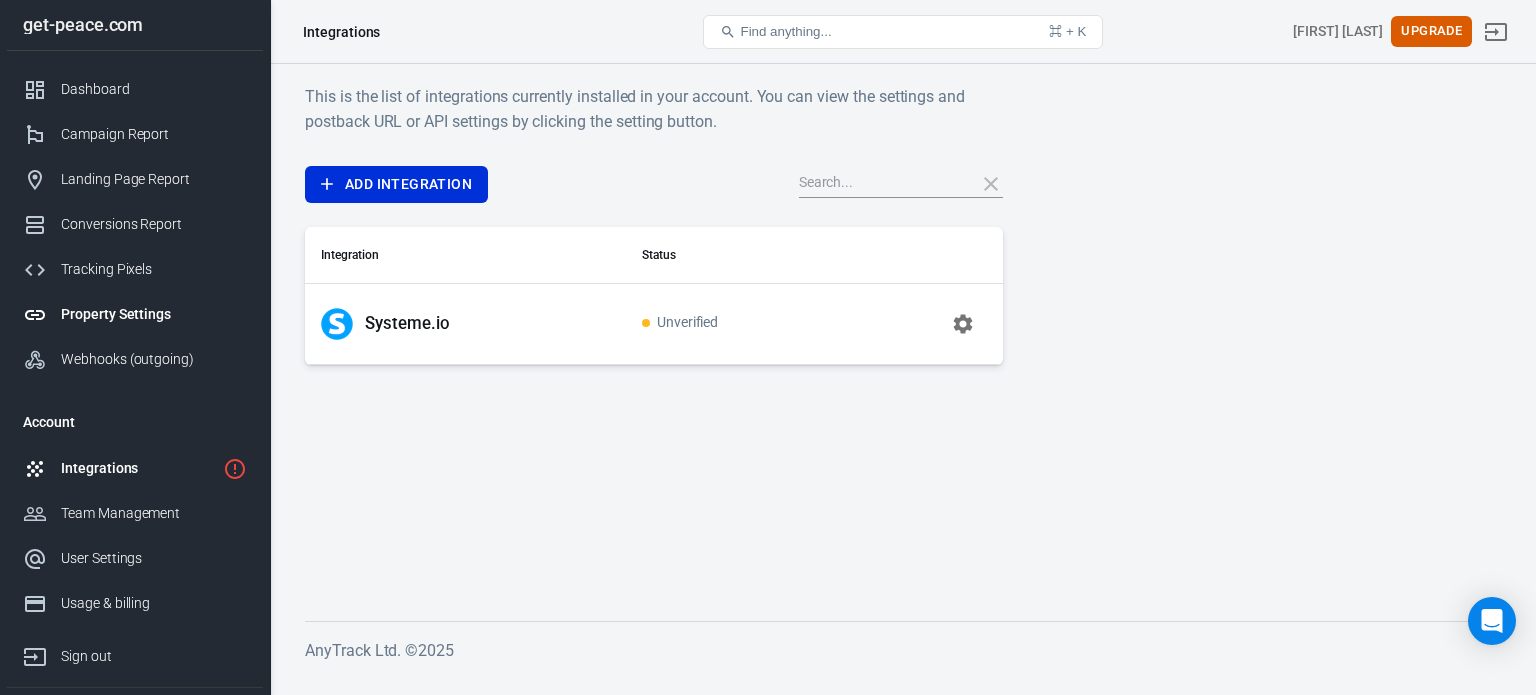 click on "Property Settings" at bounding box center [135, 314] 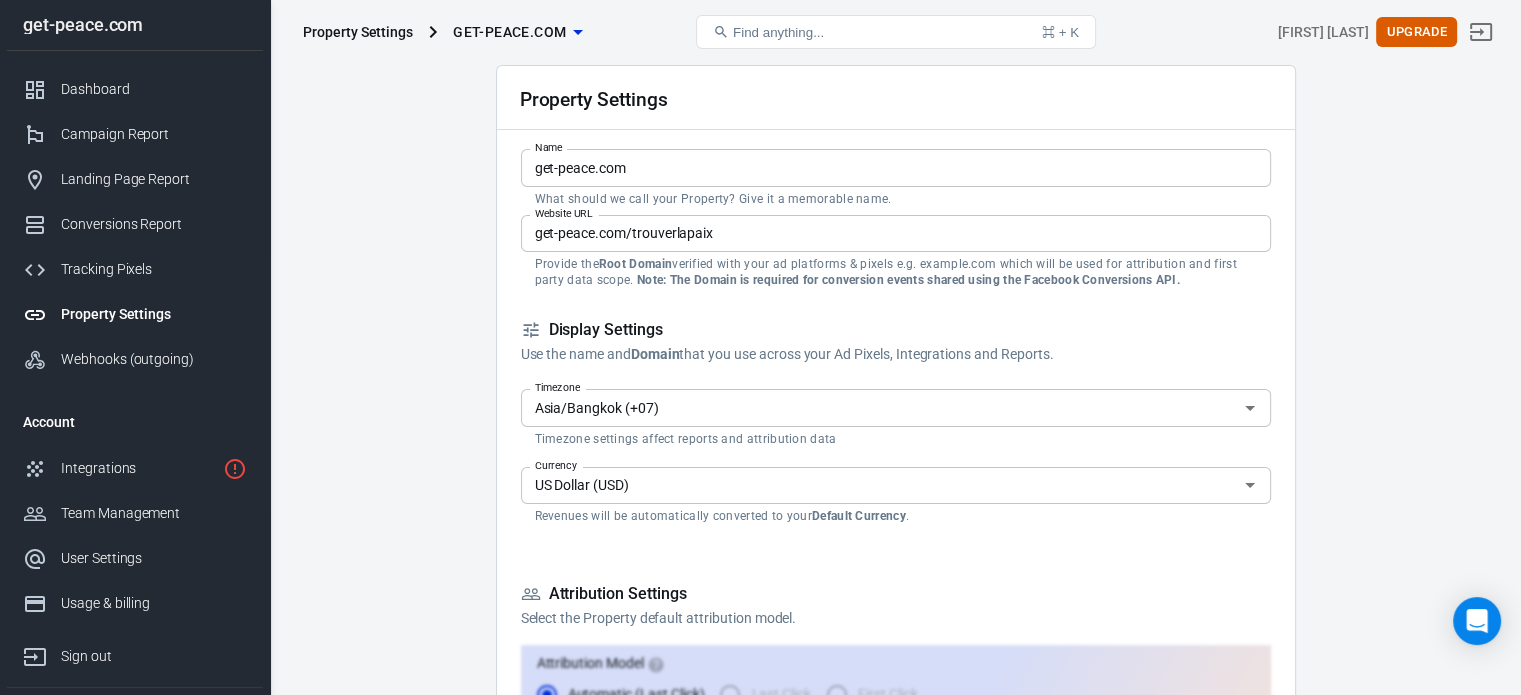 scroll, scrollTop: 0, scrollLeft: 0, axis: both 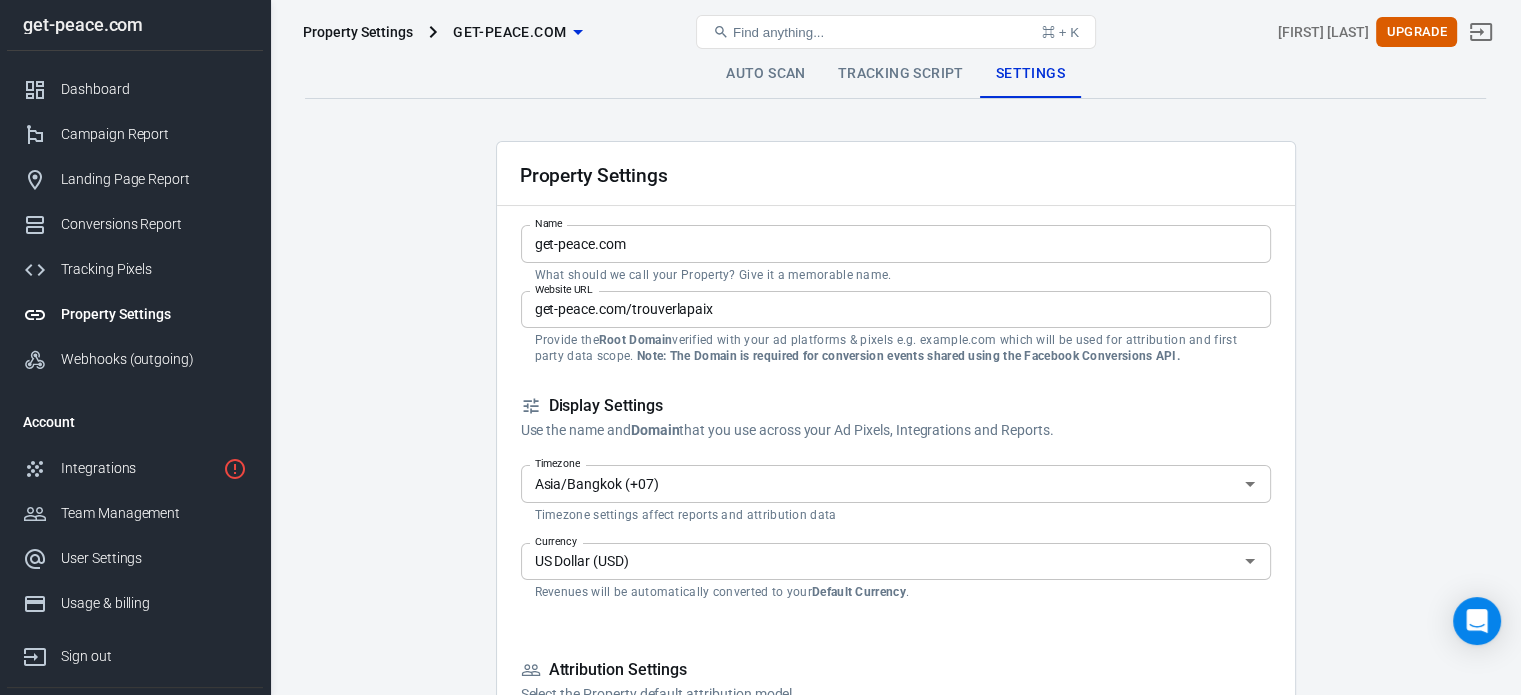 click on "Tracking Script" at bounding box center [901, 74] 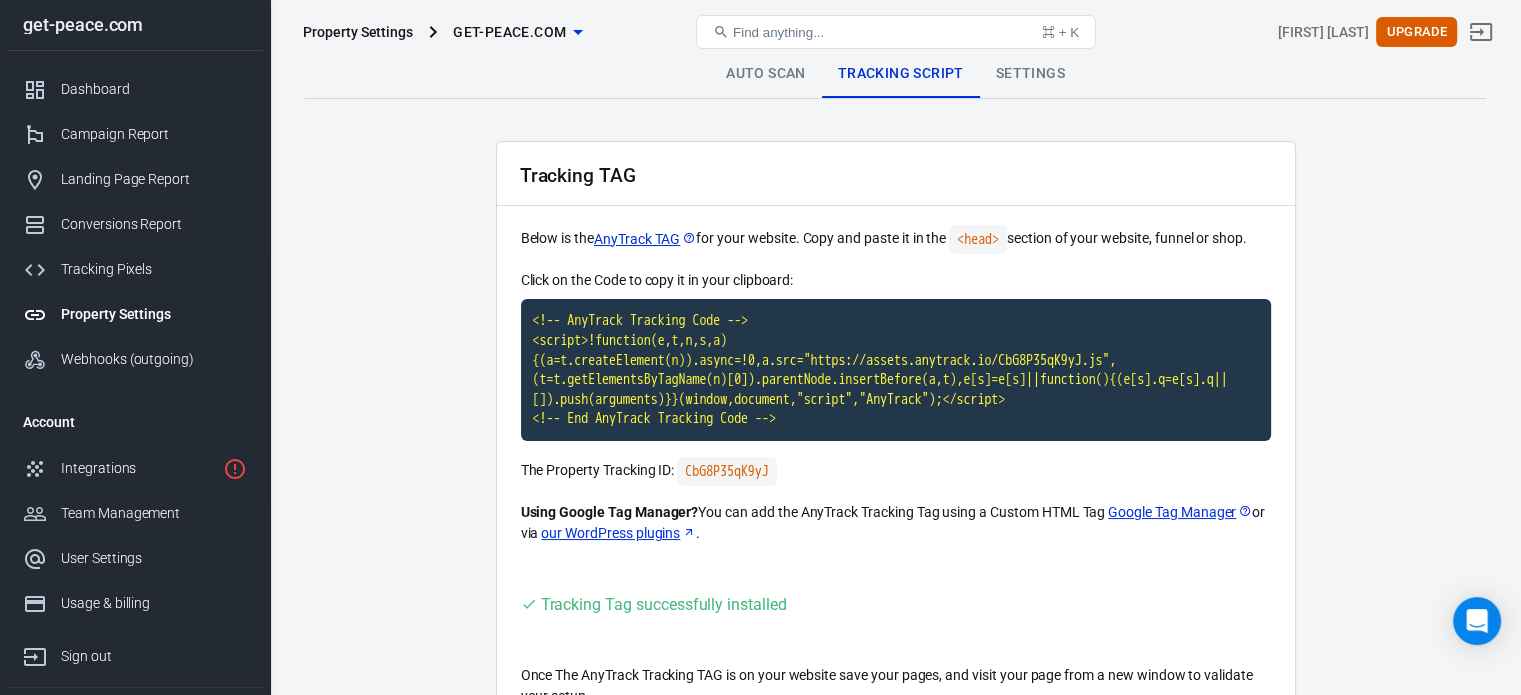 click on "Auto Scan" at bounding box center (766, 74) 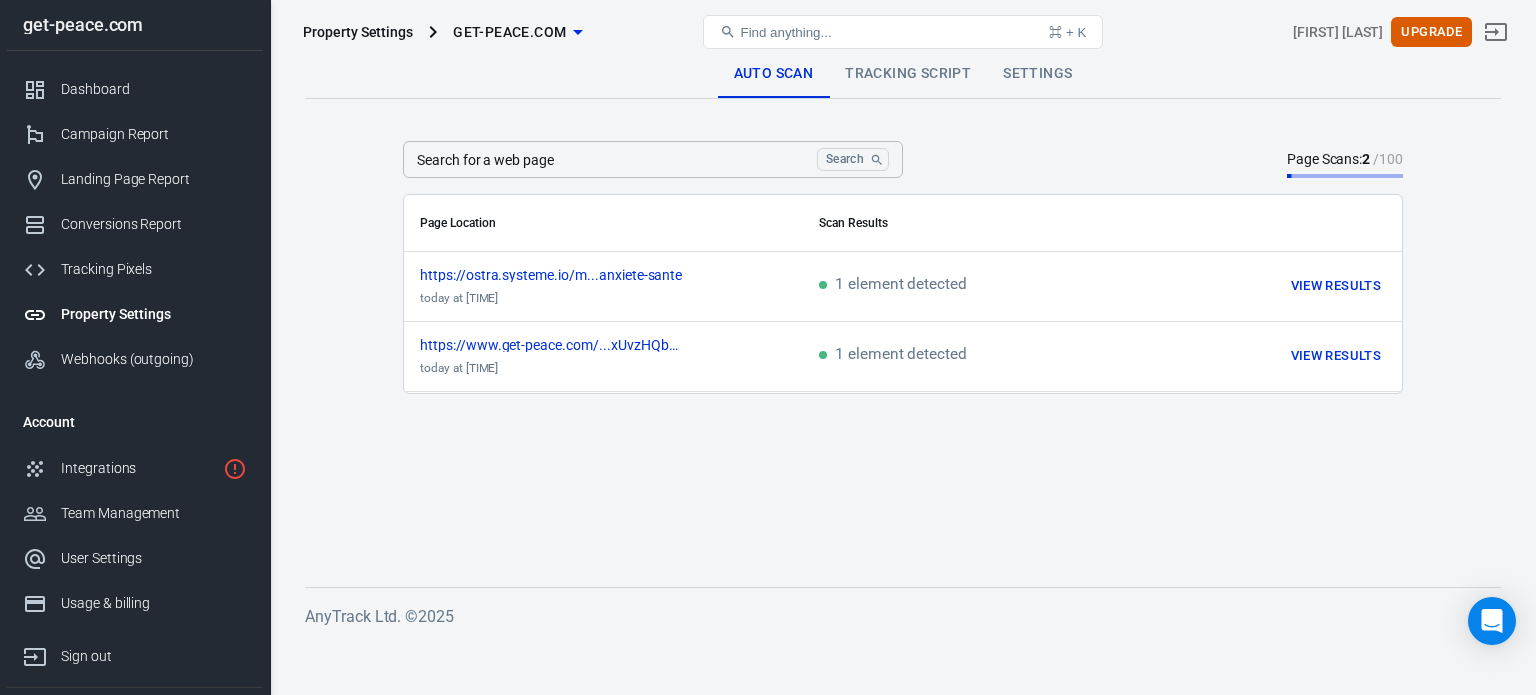 click on "Settings" at bounding box center (1037, 74) 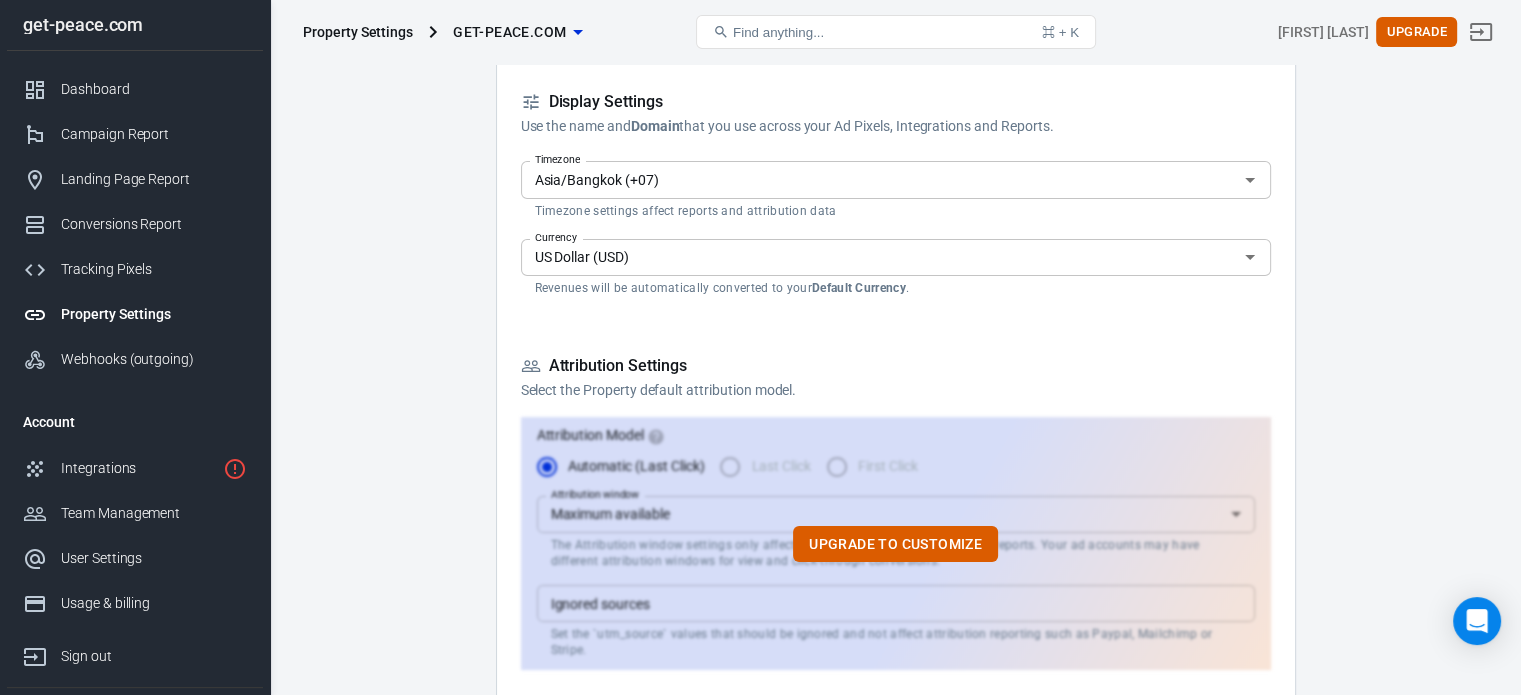 scroll, scrollTop: 306, scrollLeft: 0, axis: vertical 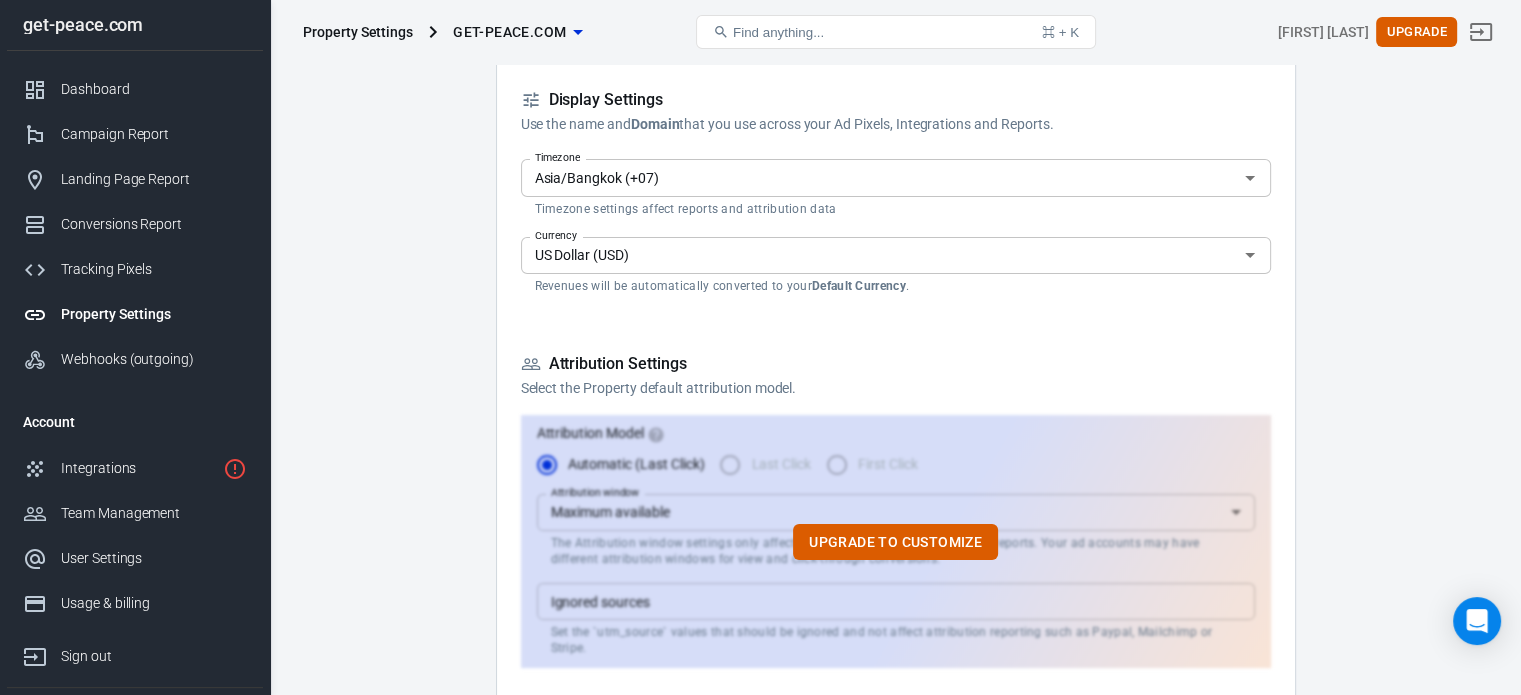 click on "US Dollar (USD)" at bounding box center [879, 255] 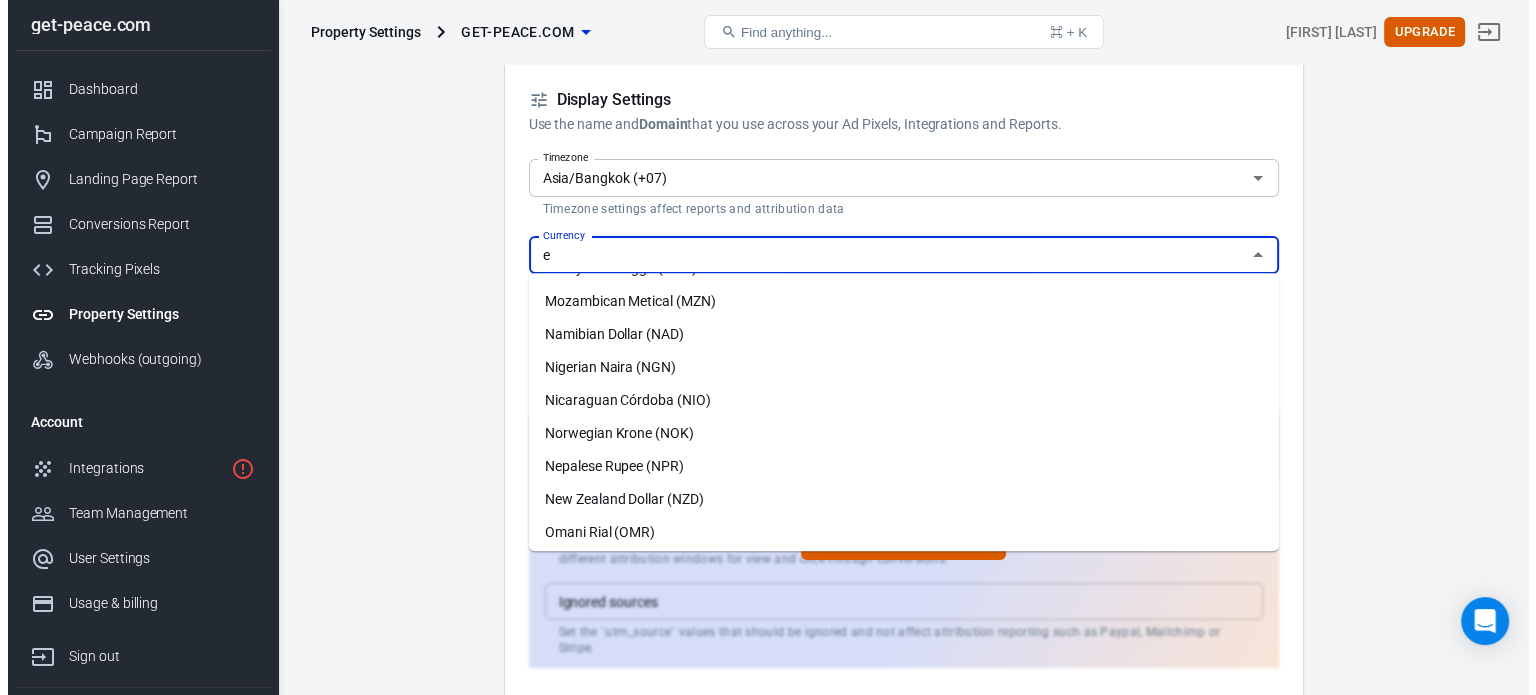 scroll, scrollTop: 0, scrollLeft: 0, axis: both 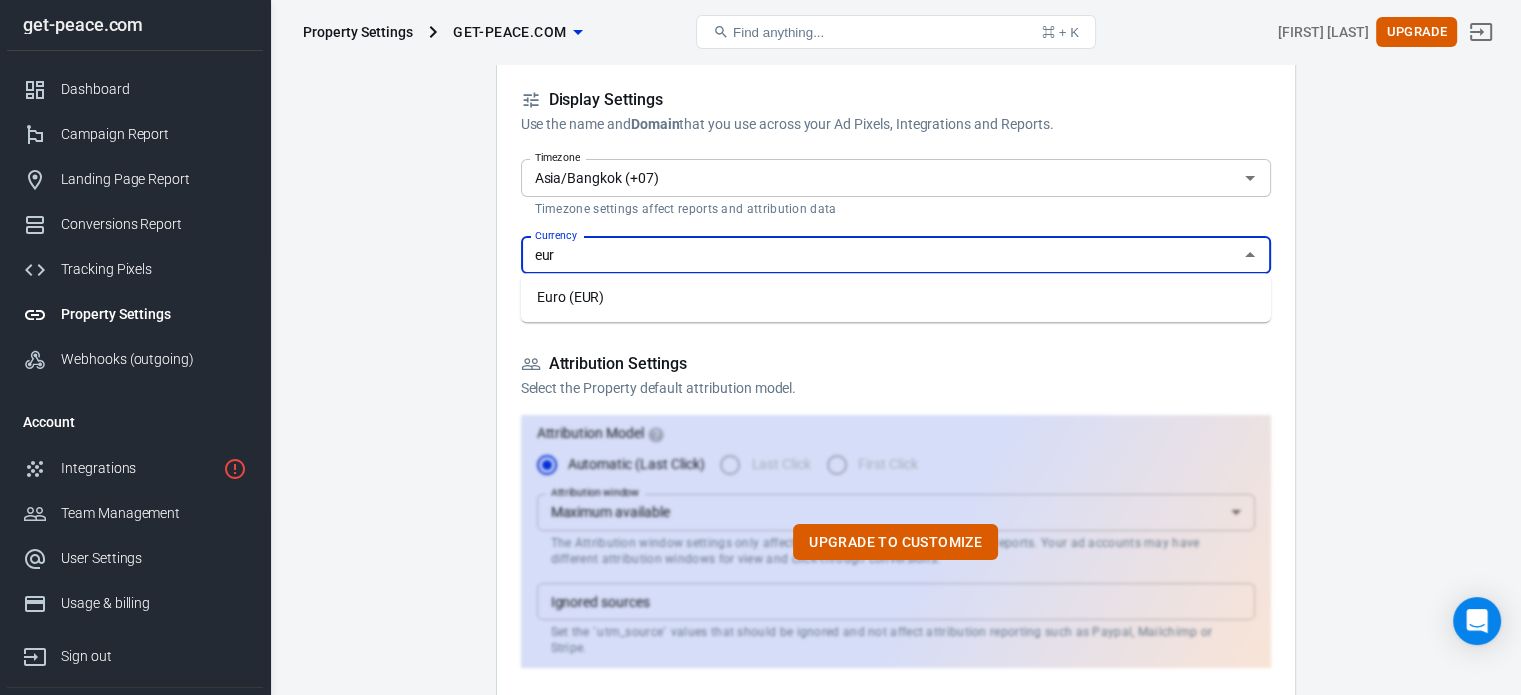 click on "Euro (EUR)" at bounding box center [896, 297] 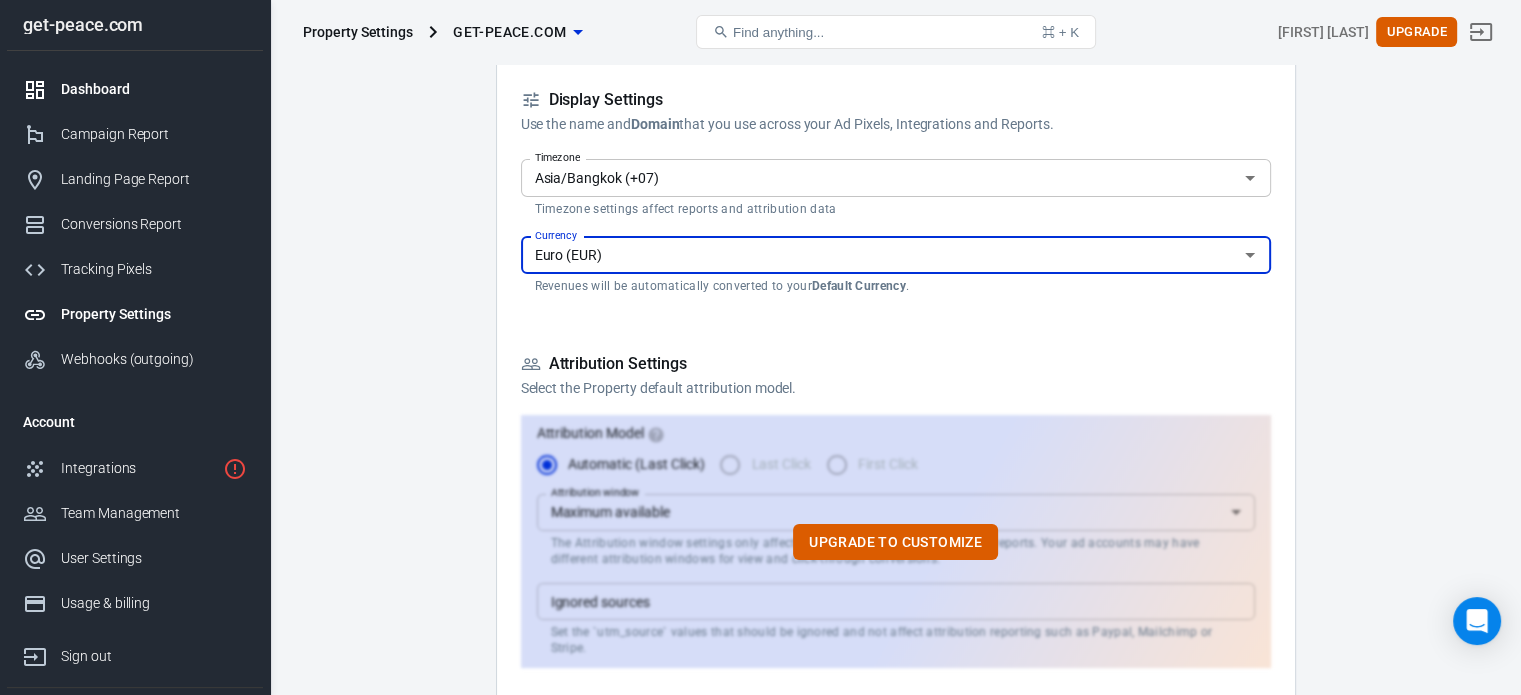 click on "Dashboard" at bounding box center [154, 89] 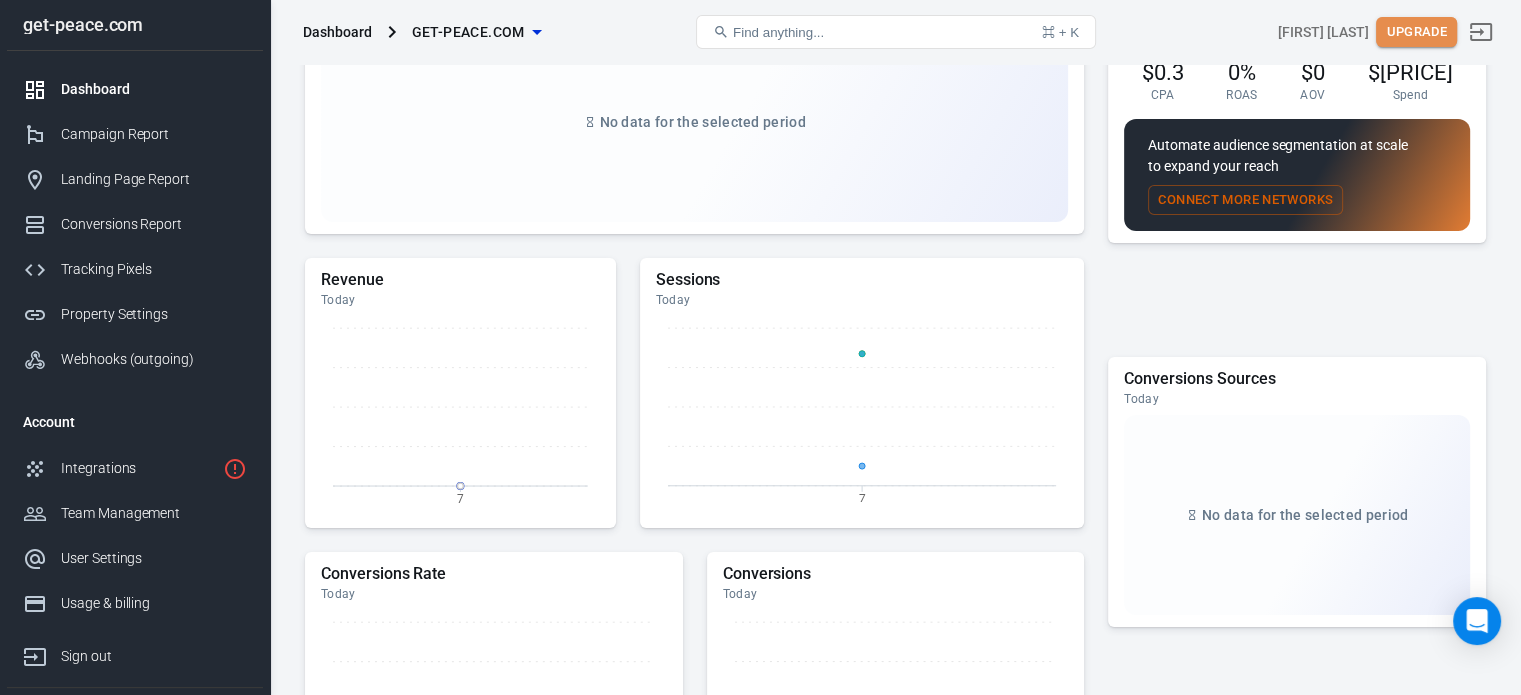 click on "Upgrade" at bounding box center (1416, 32) 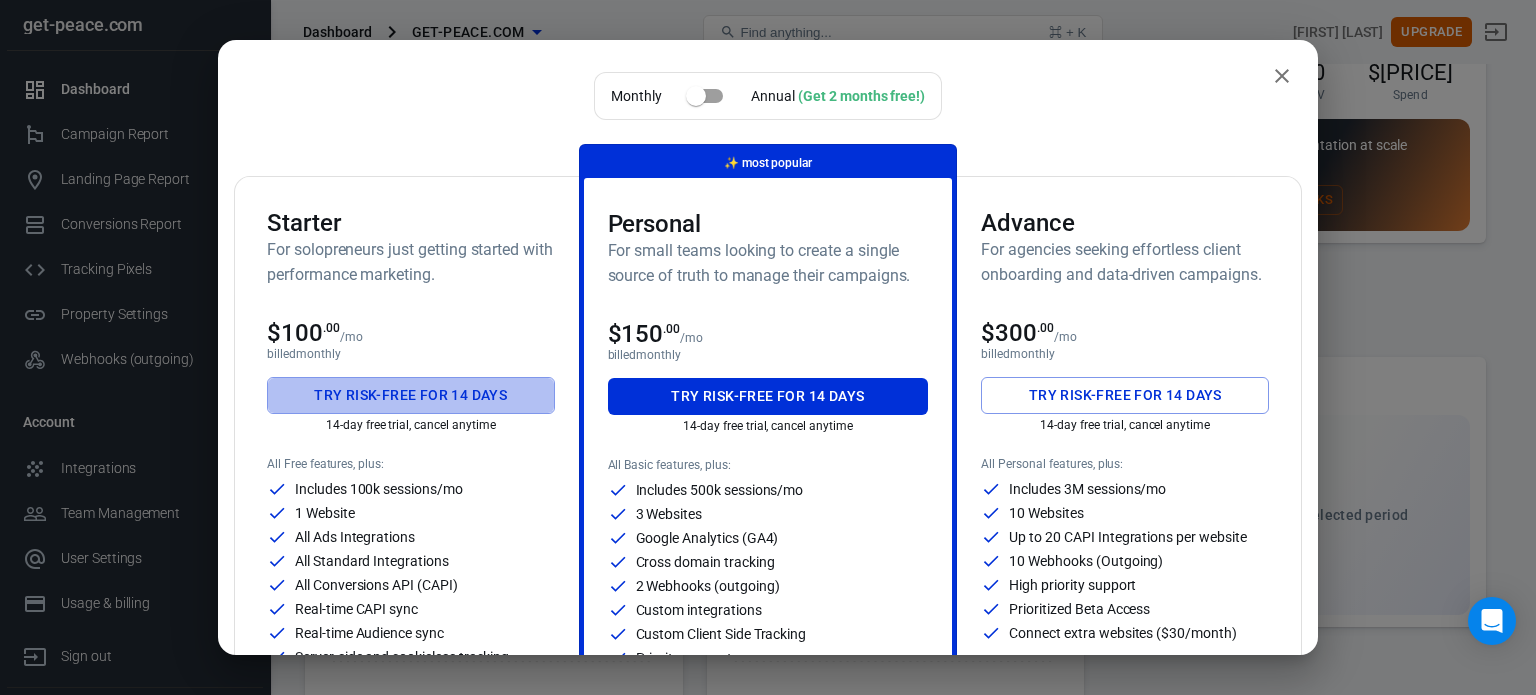 click on "Try risk-free for 14 days" at bounding box center (411, 395) 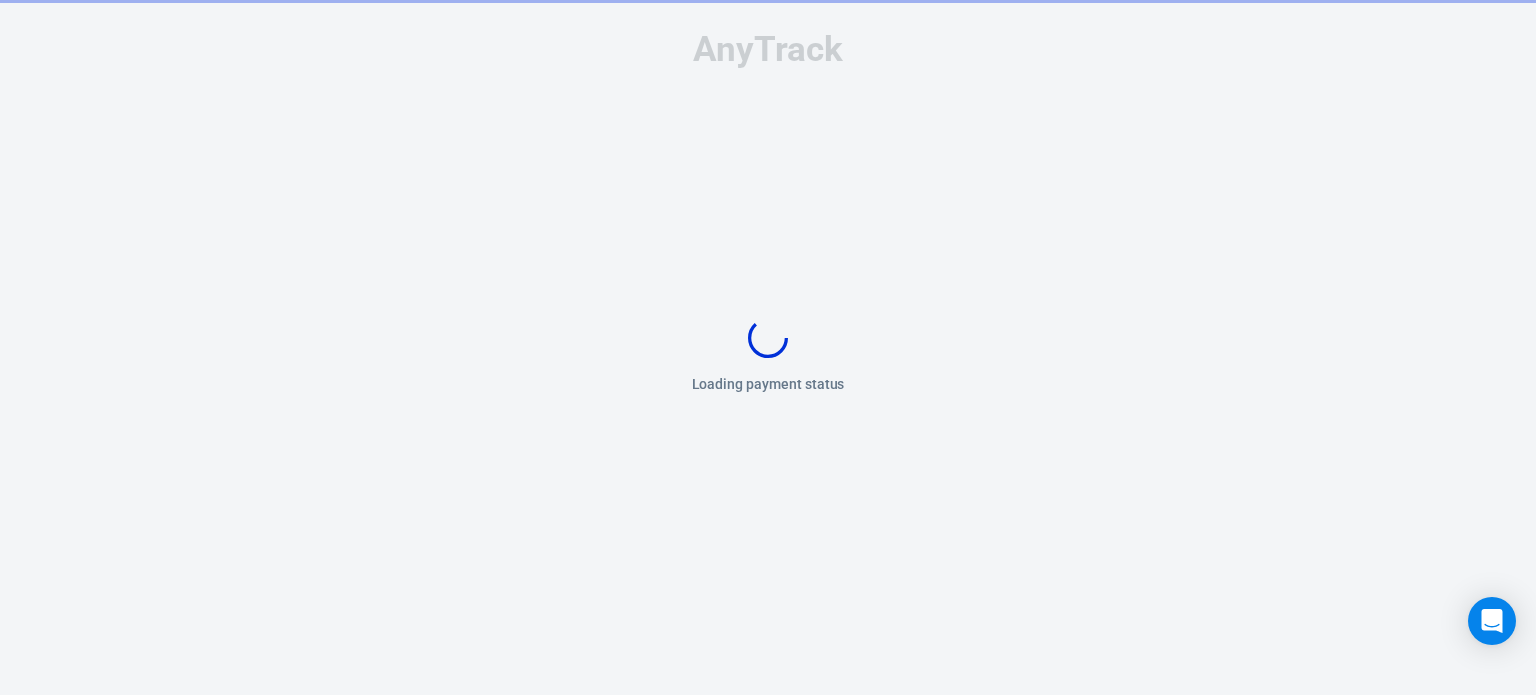 scroll, scrollTop: 0, scrollLeft: 0, axis: both 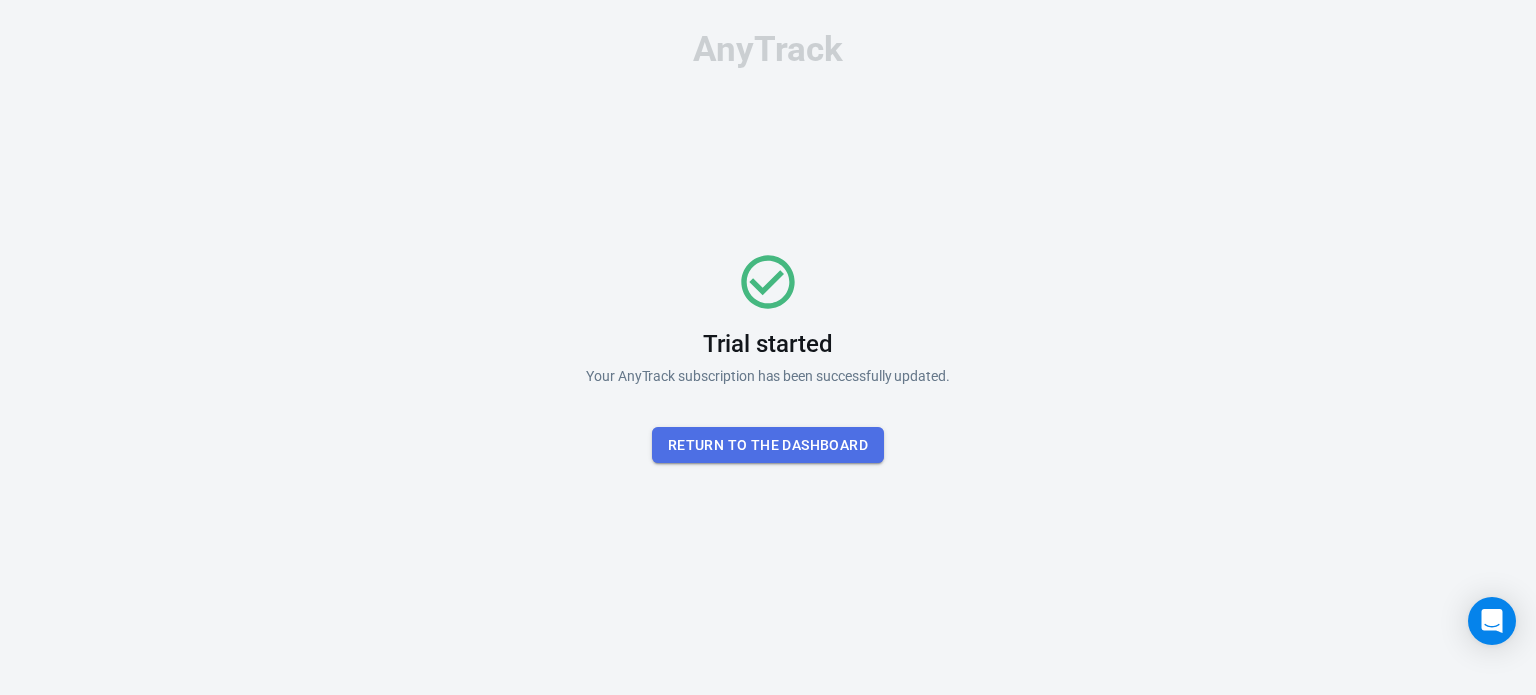 click on "Return To the dashboard" at bounding box center [768, 445] 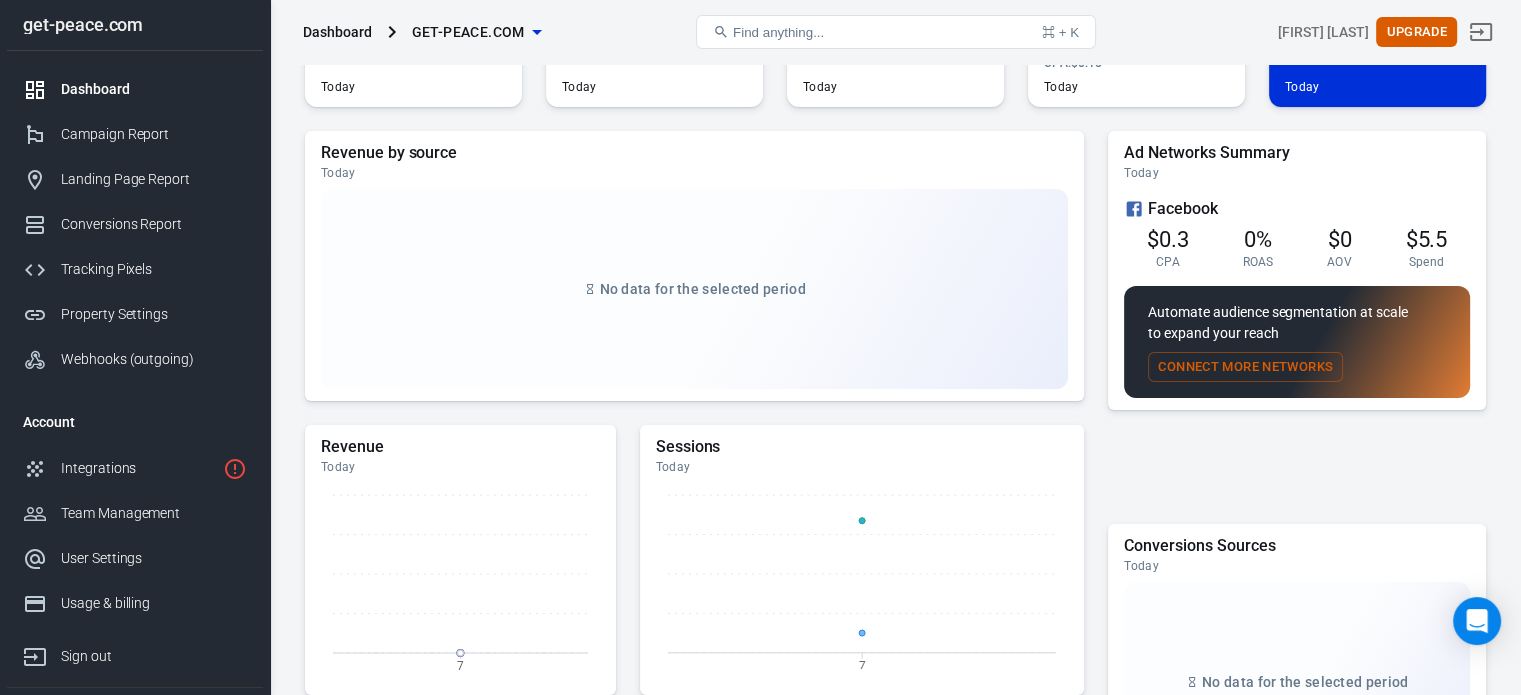 scroll, scrollTop: 0, scrollLeft: 0, axis: both 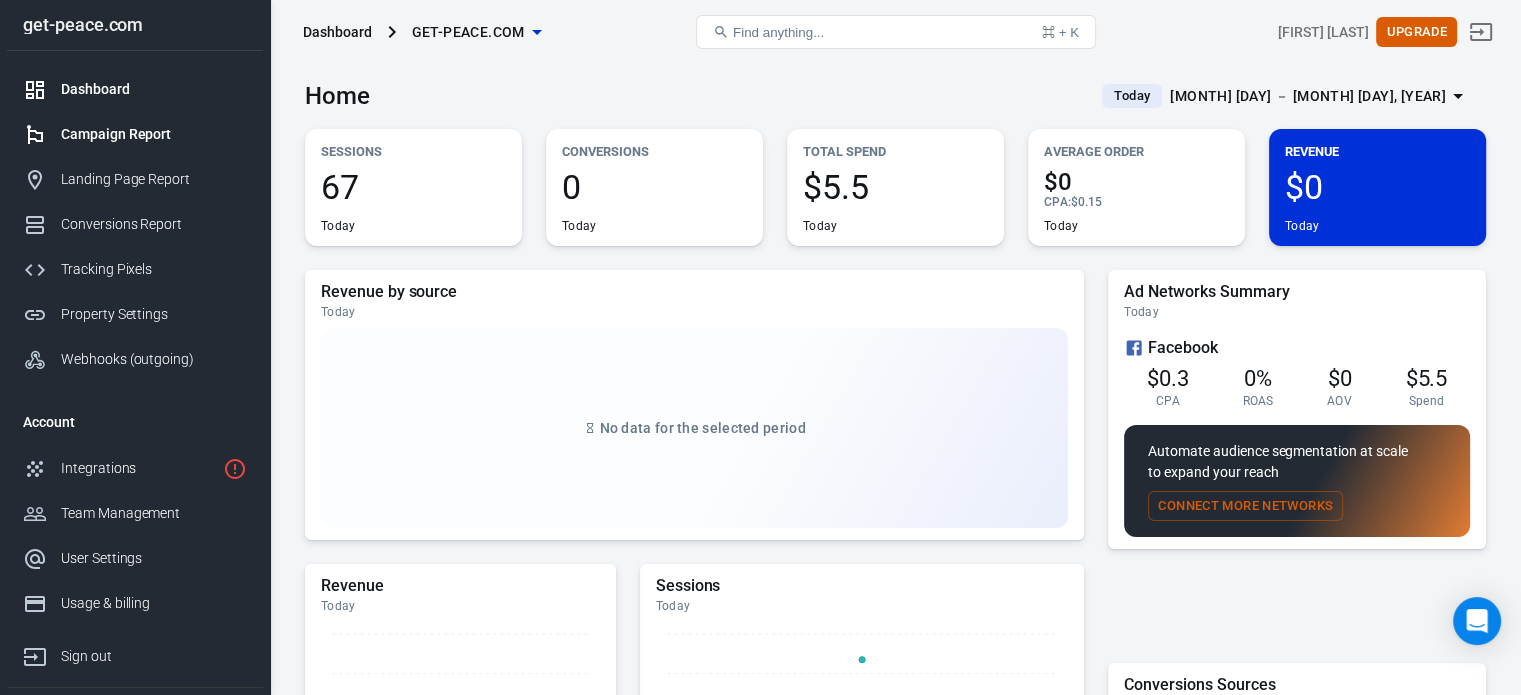 click on "Campaign Report" at bounding box center [135, 134] 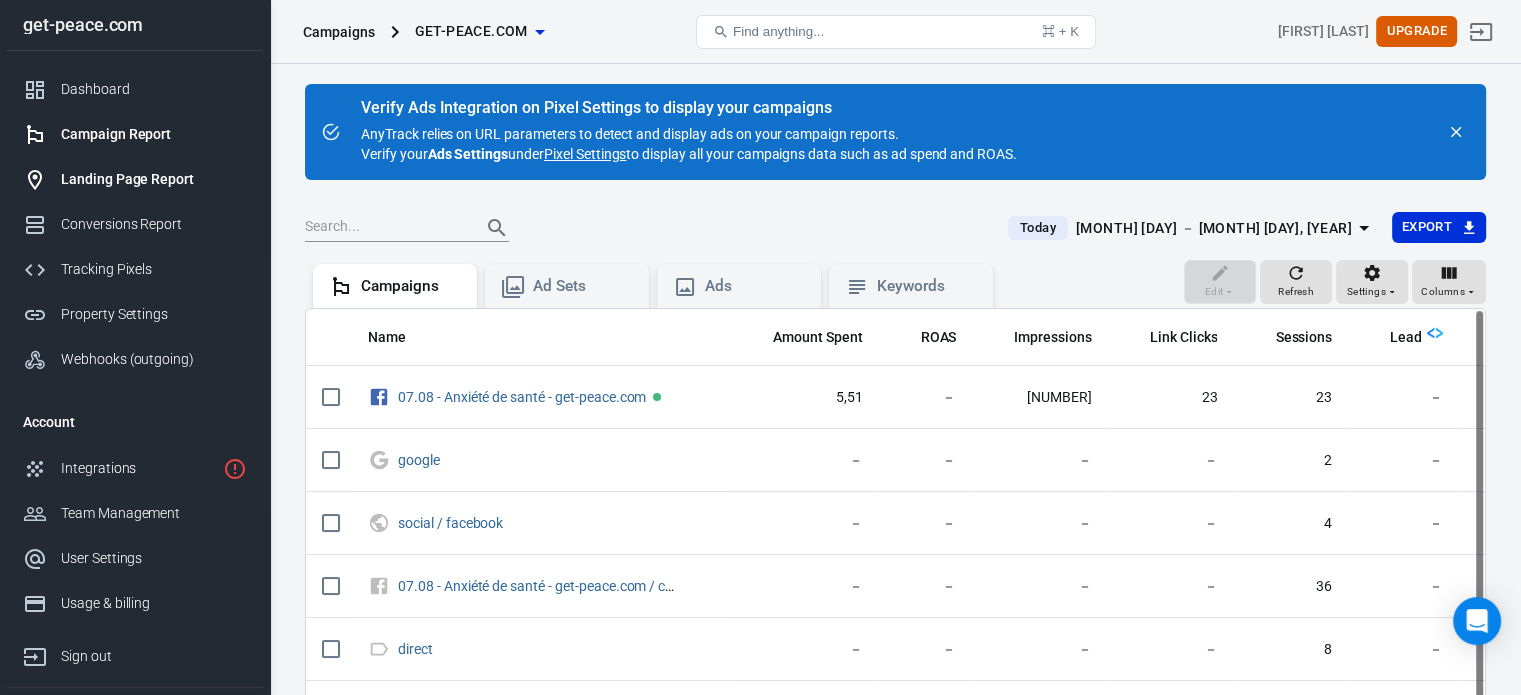 click on "Landing Page Report" at bounding box center [154, 179] 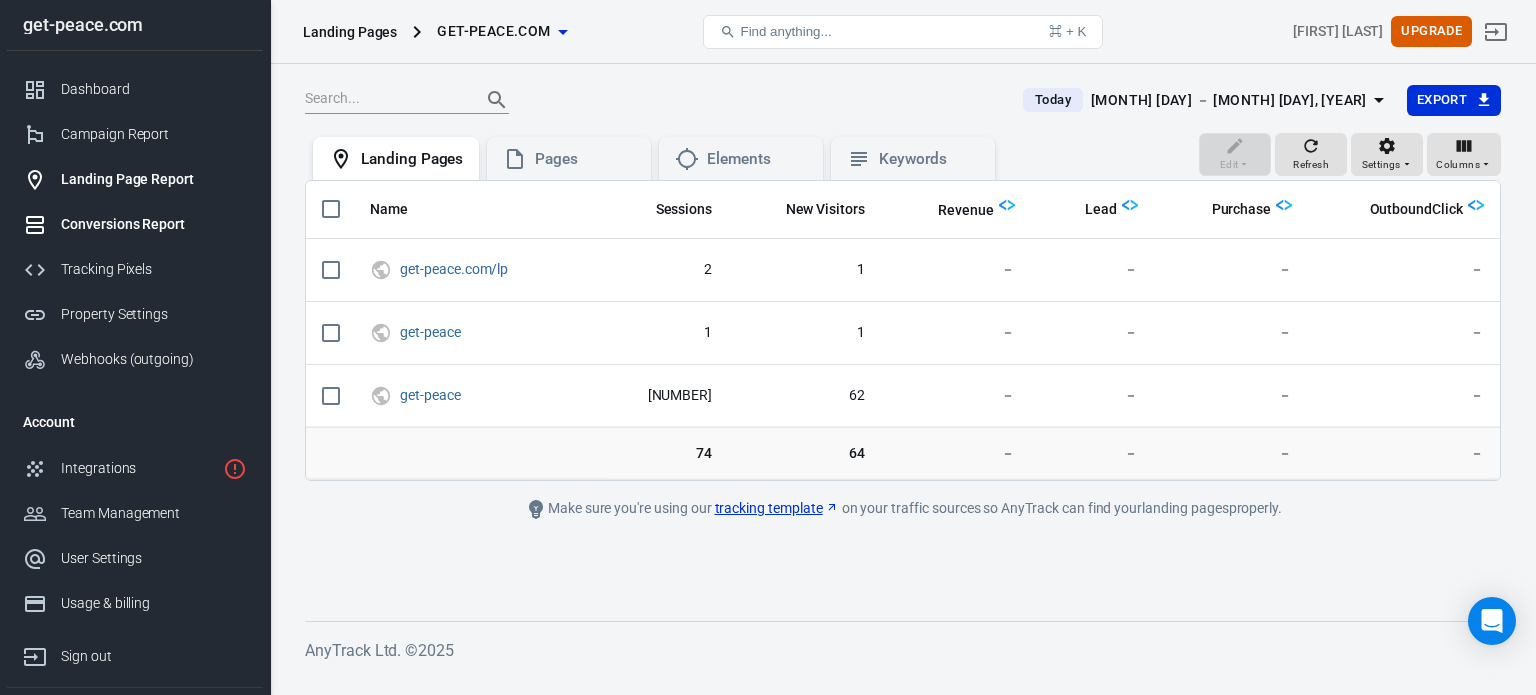 click on "Conversions Report" at bounding box center [154, 224] 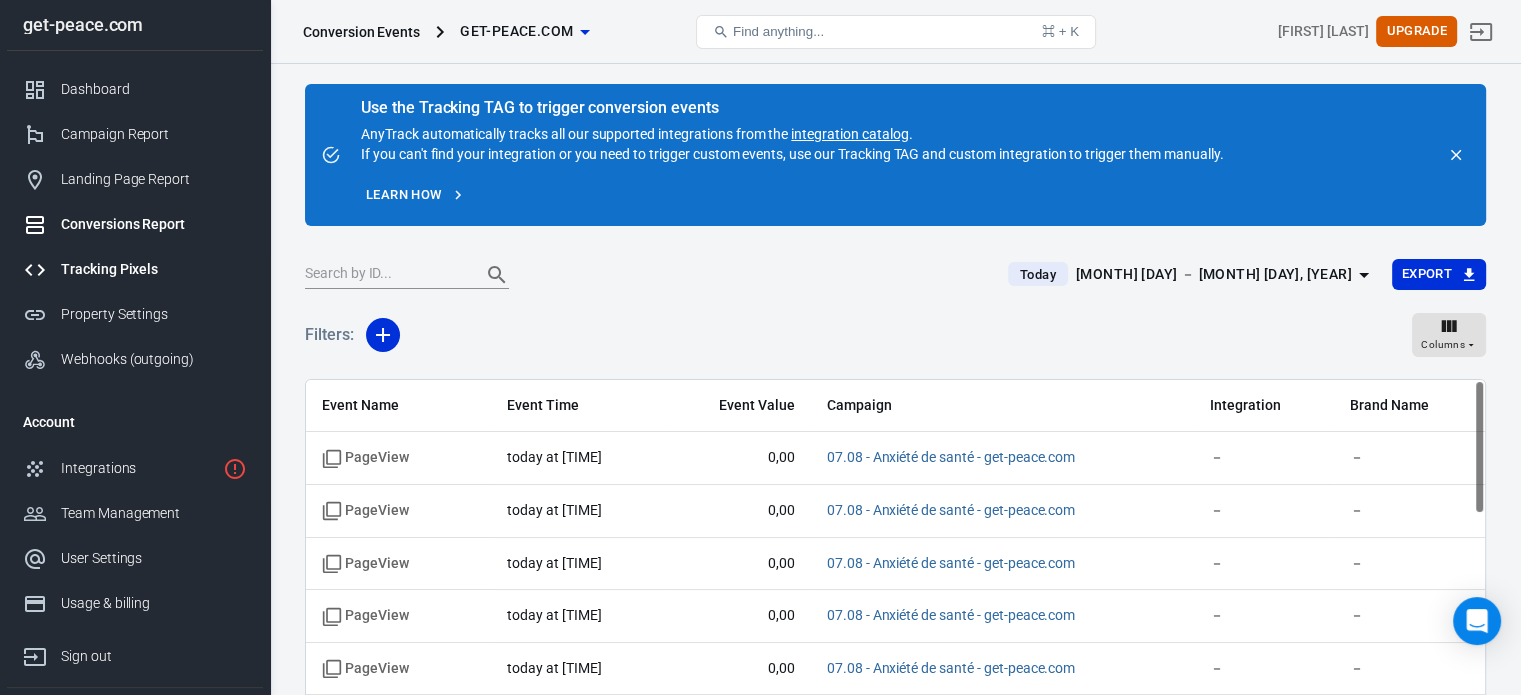 click on "Tracking Pixels" at bounding box center (154, 269) 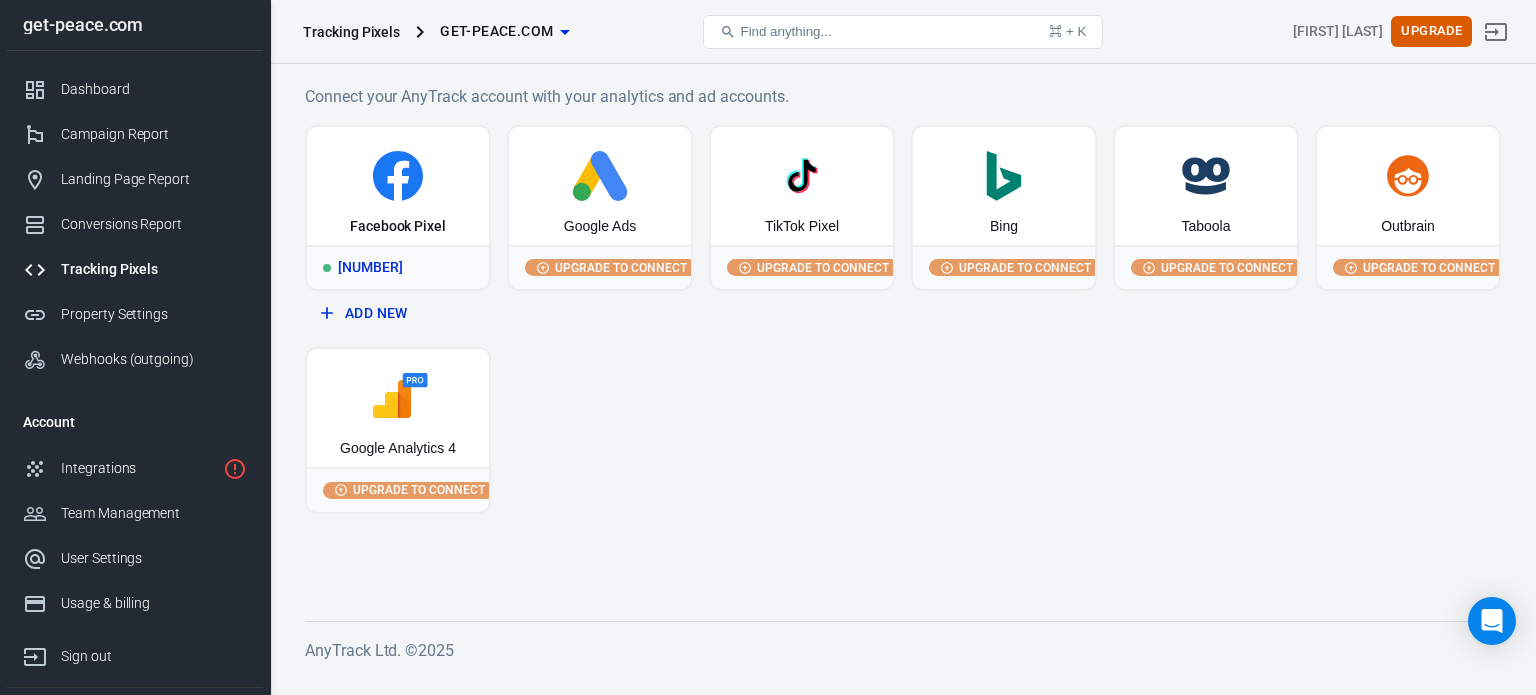 click 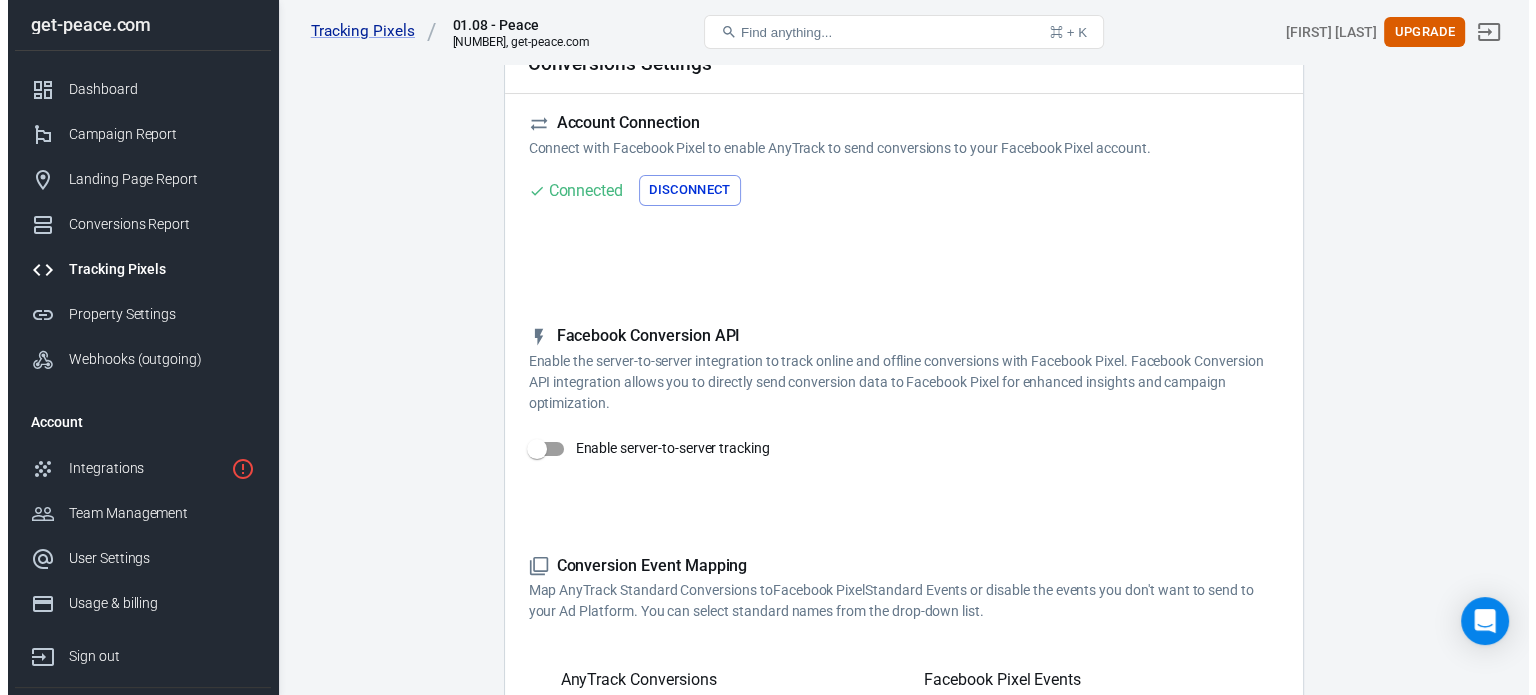 scroll, scrollTop: 118, scrollLeft: 0, axis: vertical 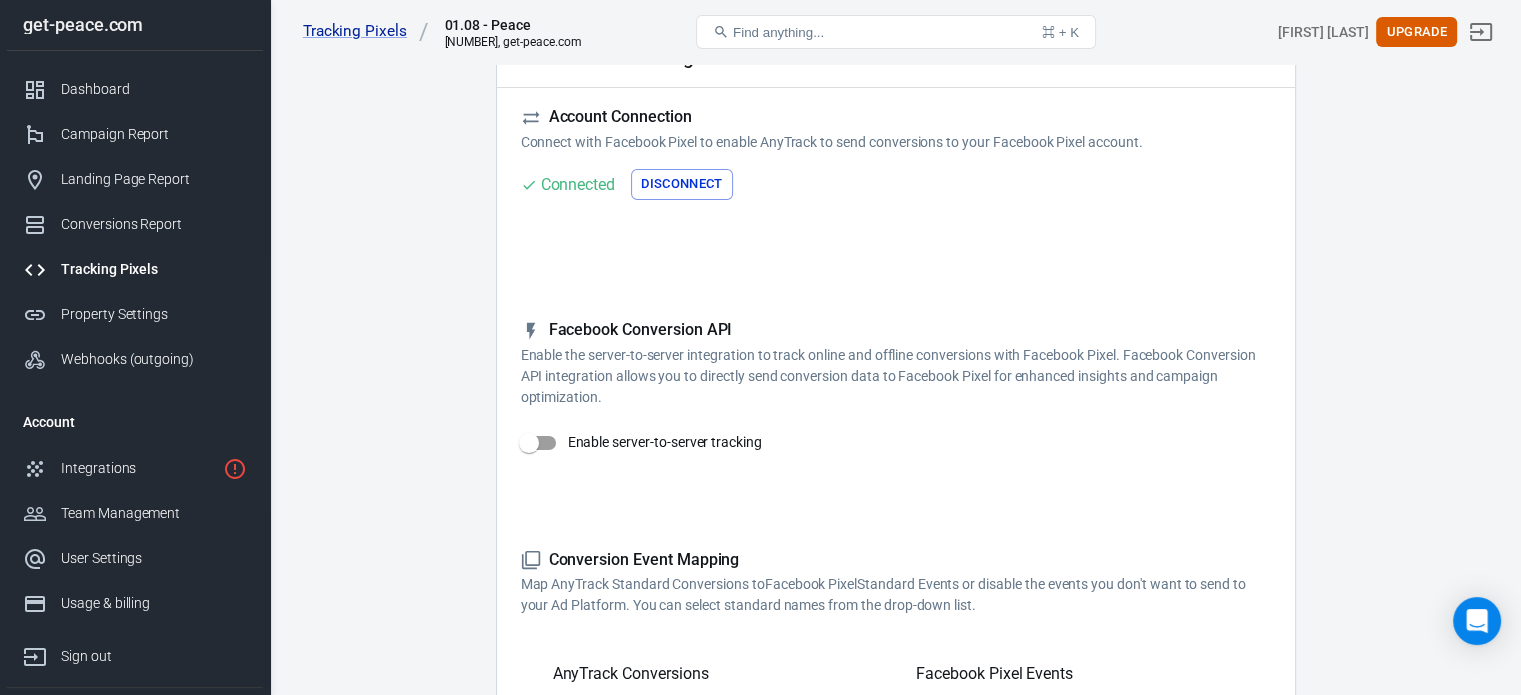 click on "Enable server-to-server tracking" at bounding box center (529, 443) 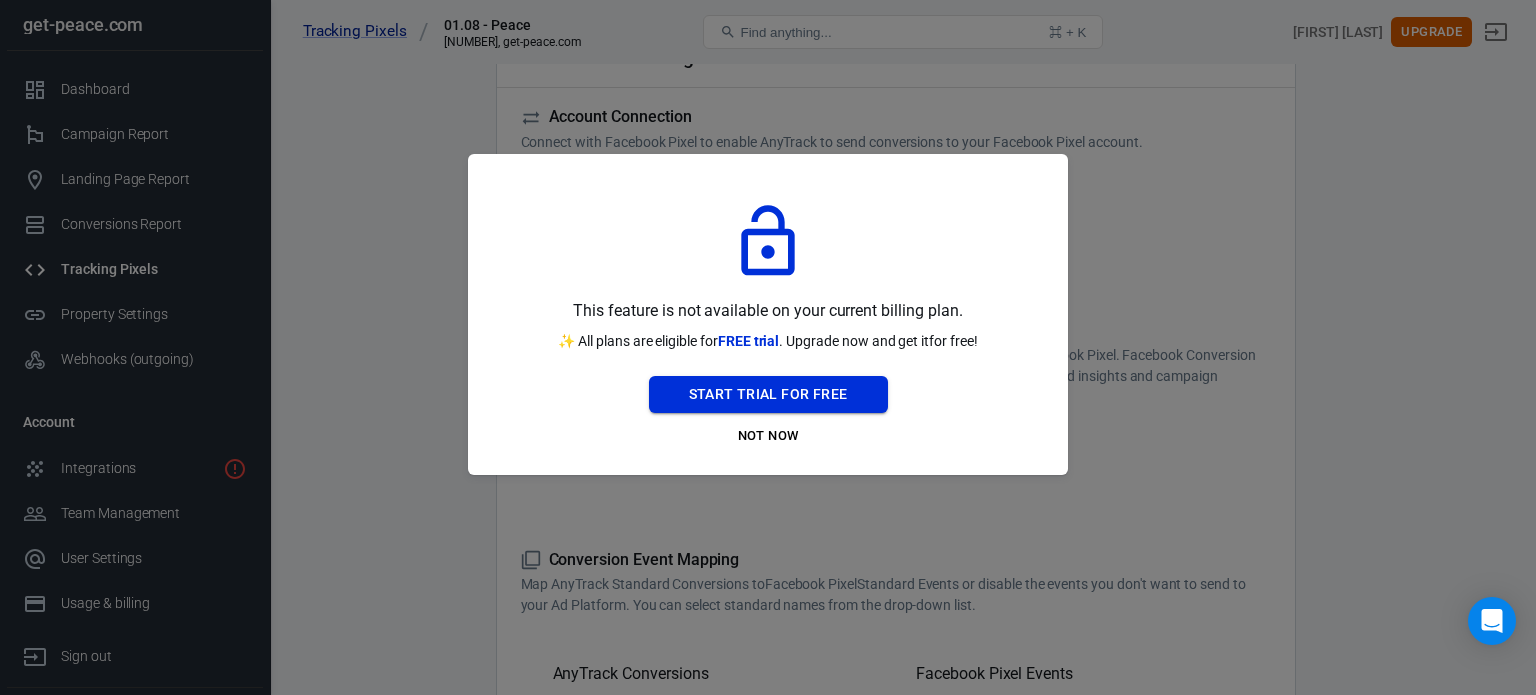 click on "Start Trial For Free" at bounding box center (768, 394) 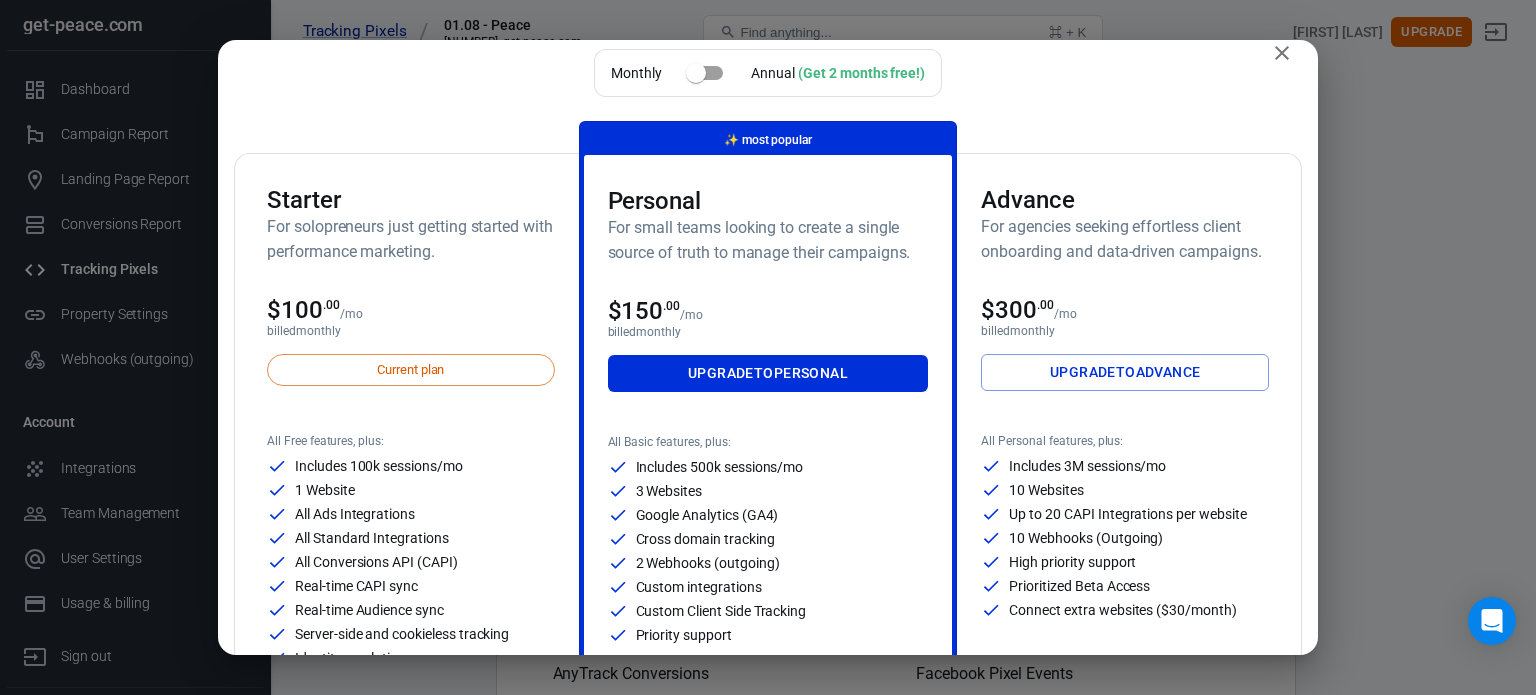 scroll, scrollTop: 22, scrollLeft: 0, axis: vertical 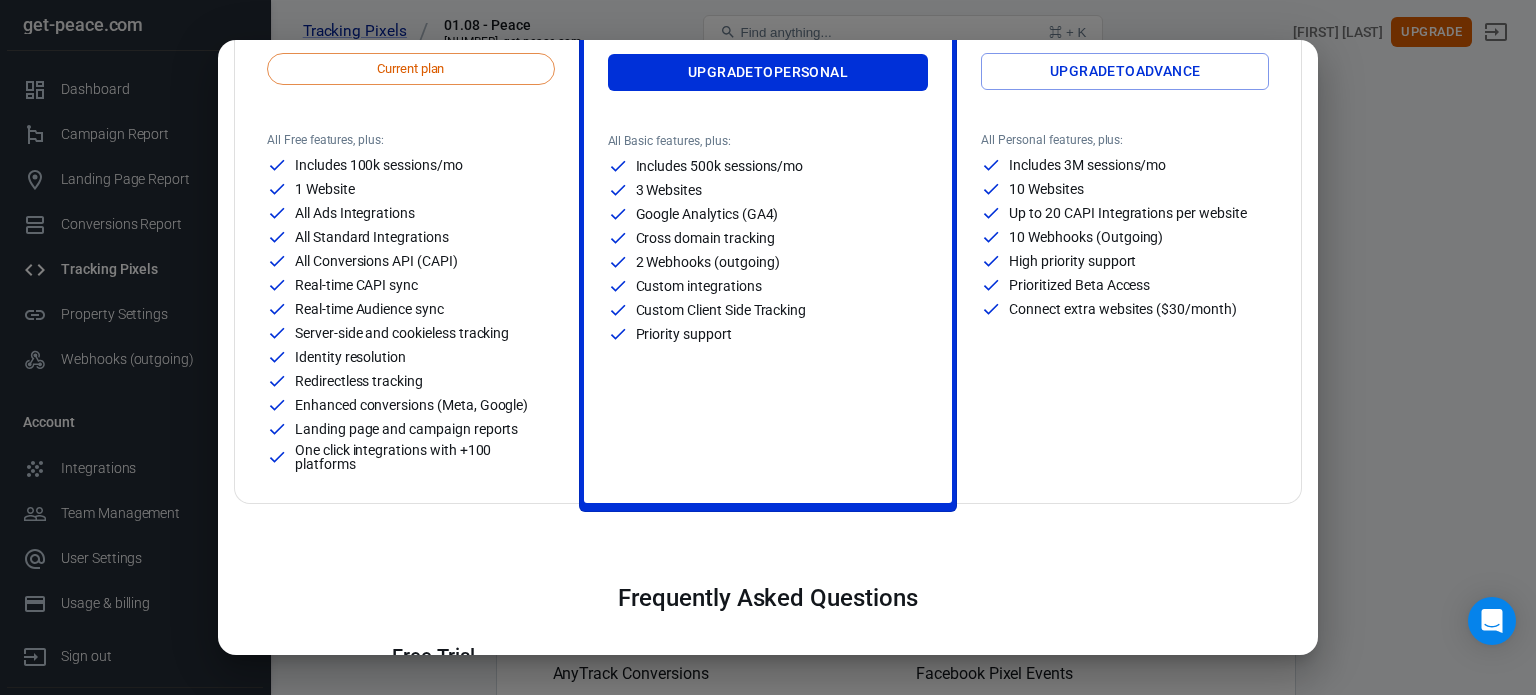 click on "All Basic features, plus: Includes 500k sessions/mo 3 Websites Google Analytics (GA4) Cross domain tracking 2 Webhooks (outgoing) Custom integrations Custom Client Side Tracking Priority support" at bounding box center (768, 302) 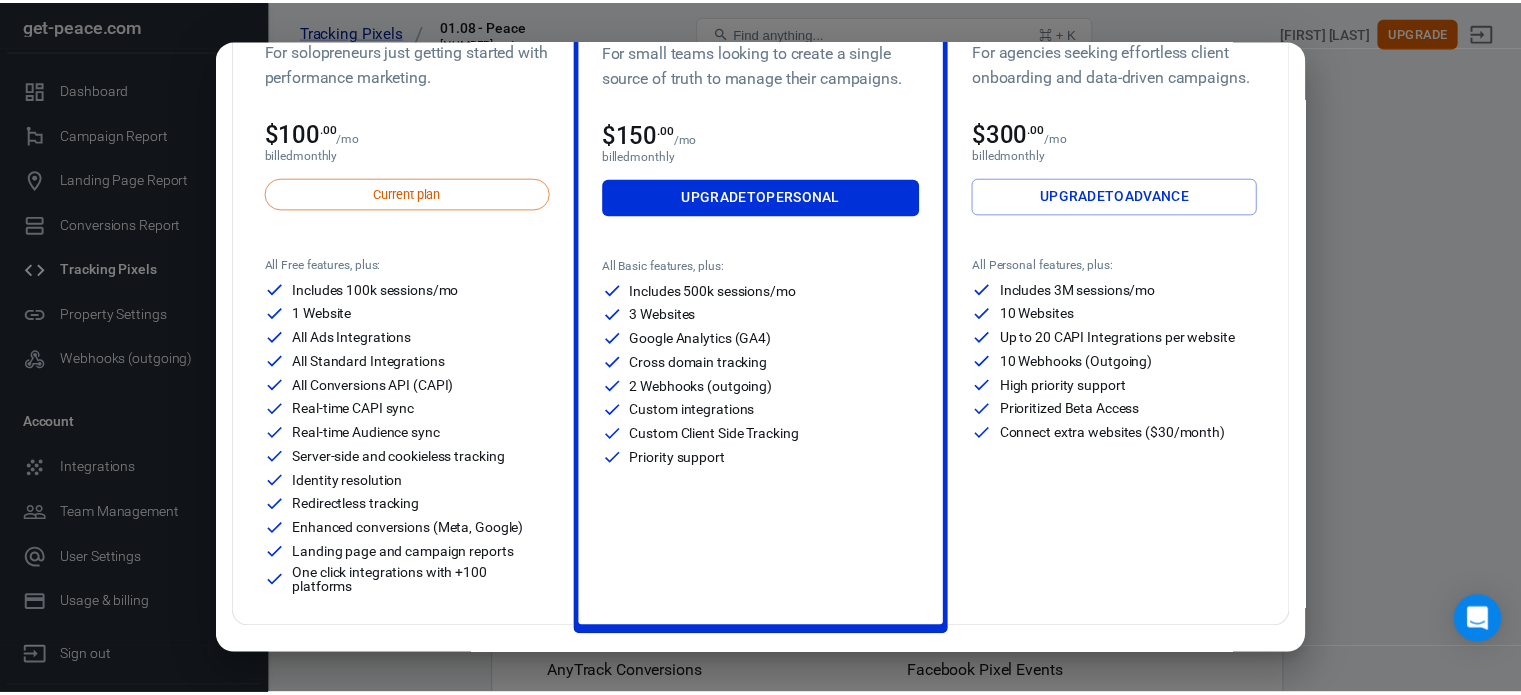 scroll, scrollTop: 0, scrollLeft: 0, axis: both 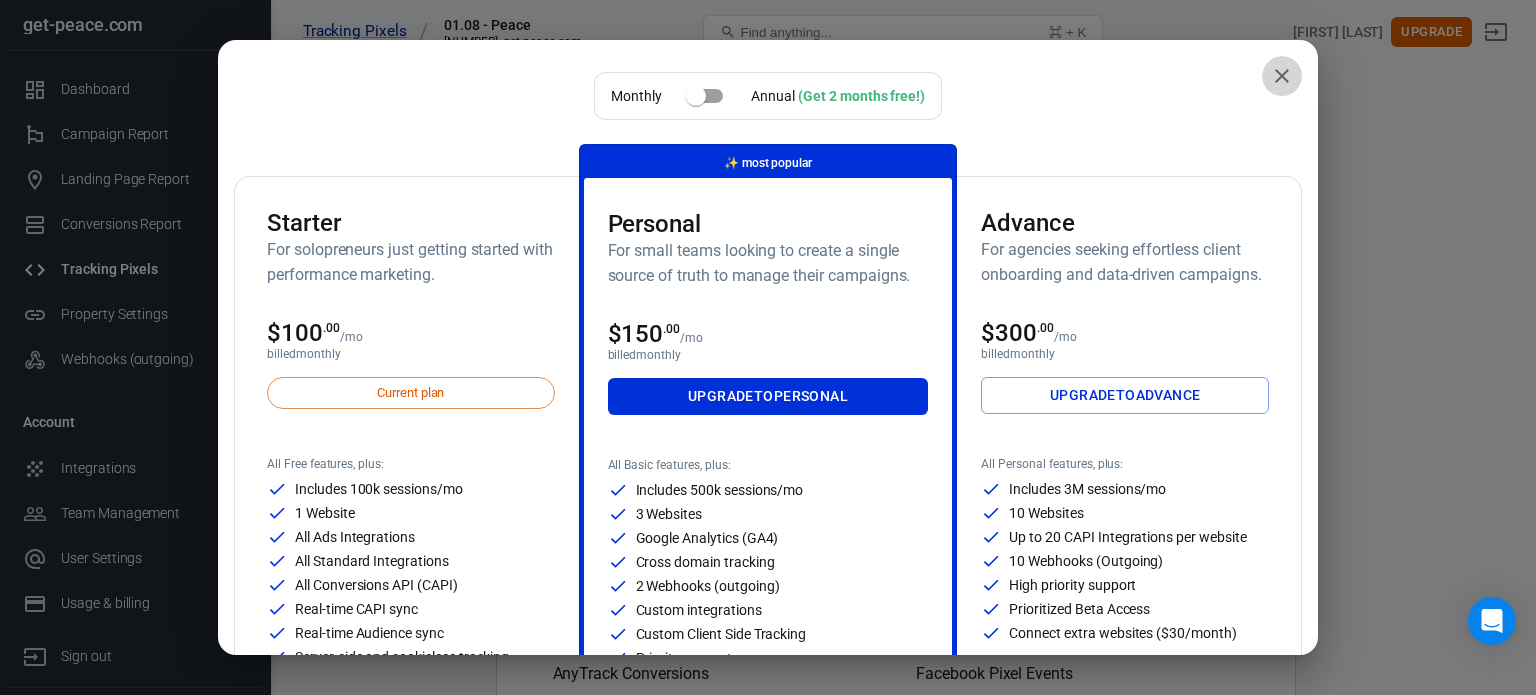 click at bounding box center [1282, 76] 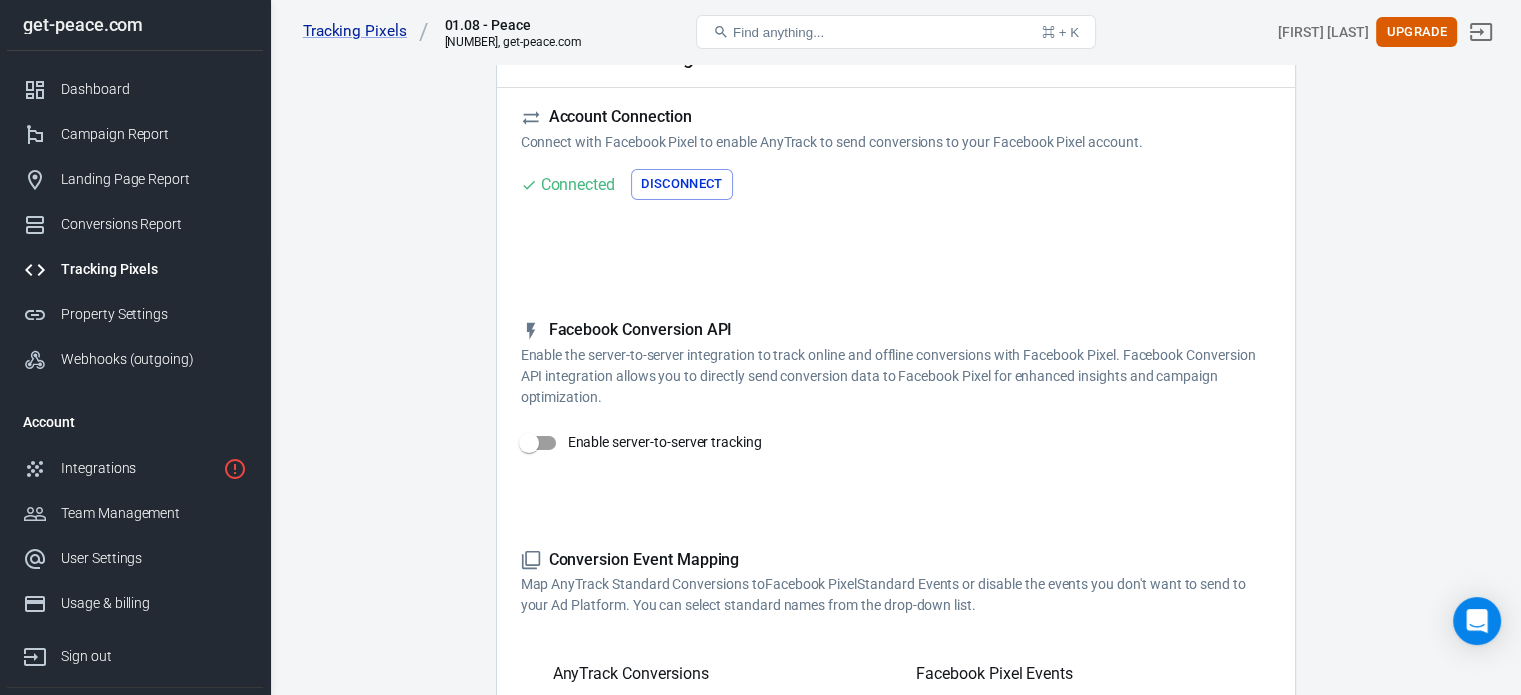 click on "Enable server-to-server tracking" at bounding box center [529, 443] 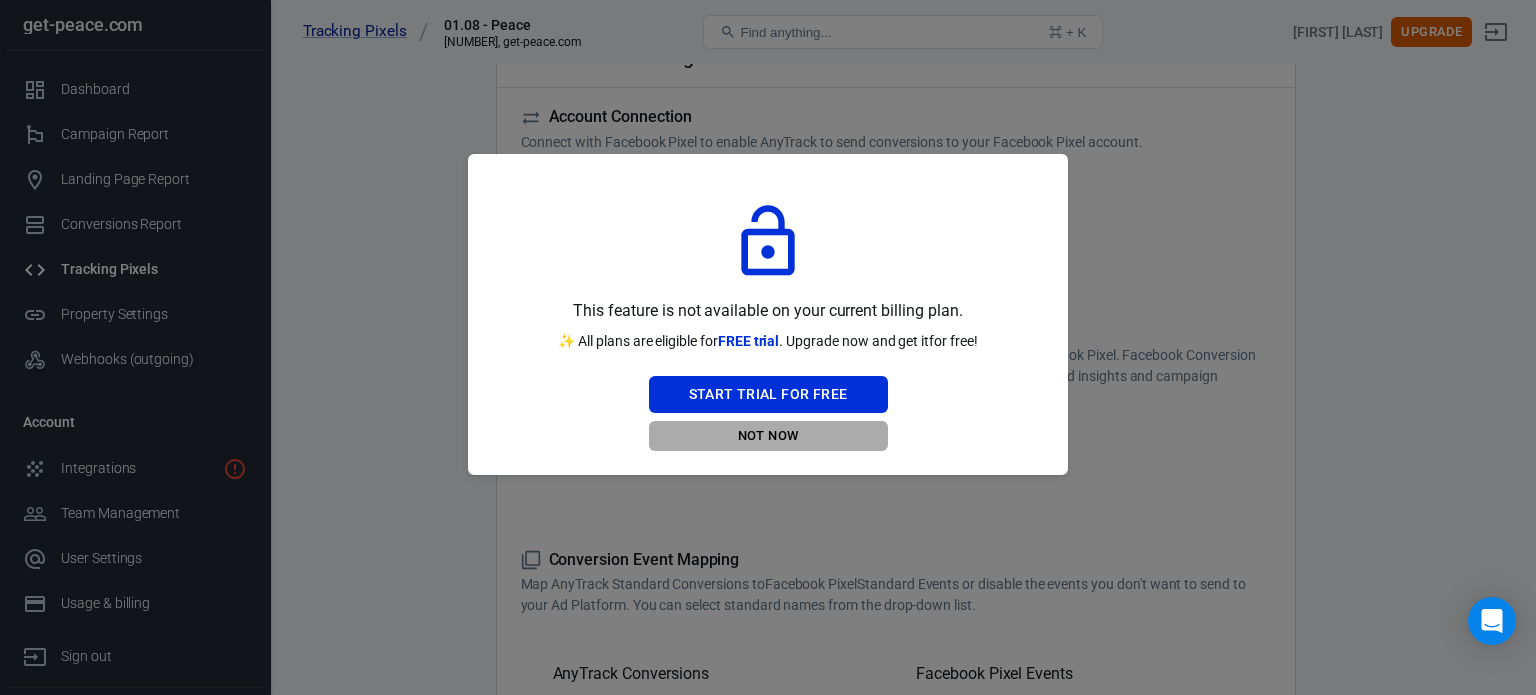 click on "Not Now" at bounding box center (768, 436) 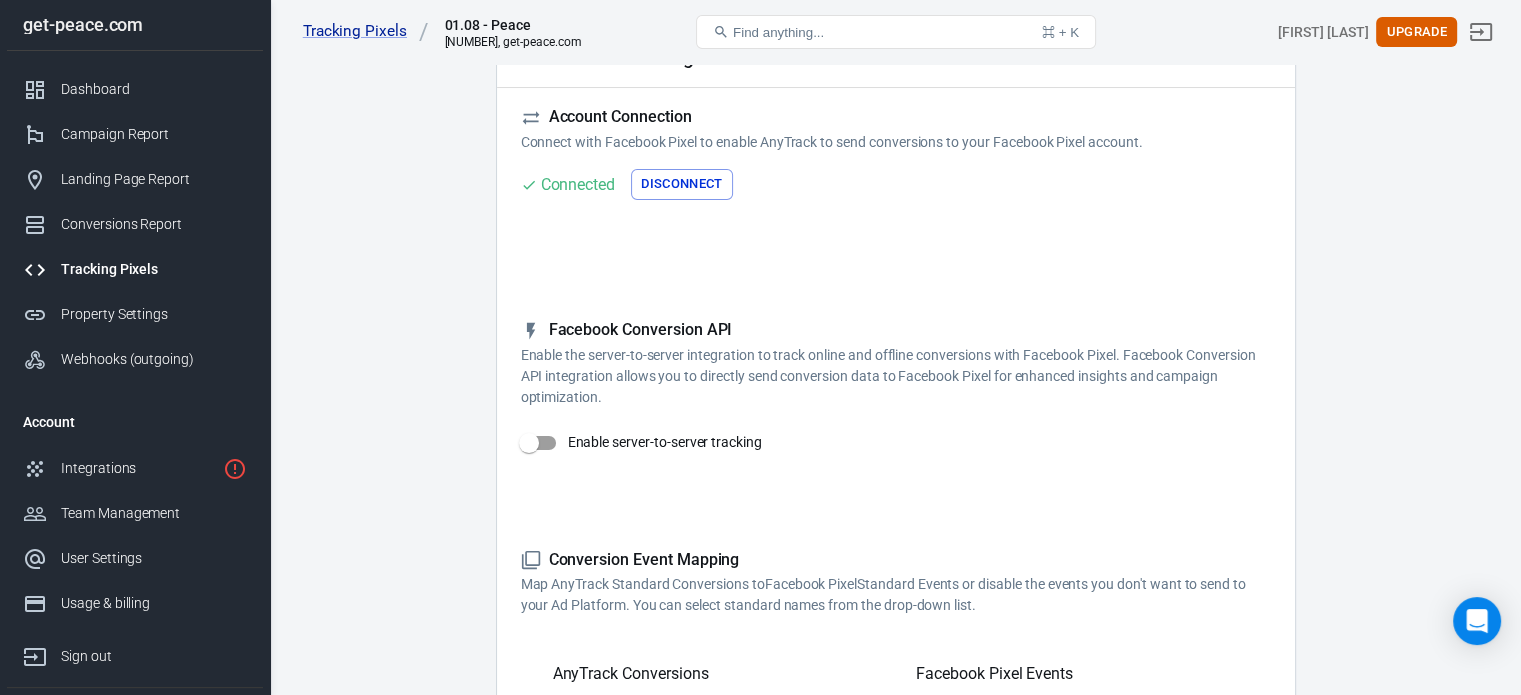 click on "Enable the server-to-server integration to track online and offline conversions with Facebook Pixel. Facebook Conversion API integration allows you to directly send conversion data to Facebook Pixel for enhanced insights and campaign optimization." at bounding box center (896, 376) 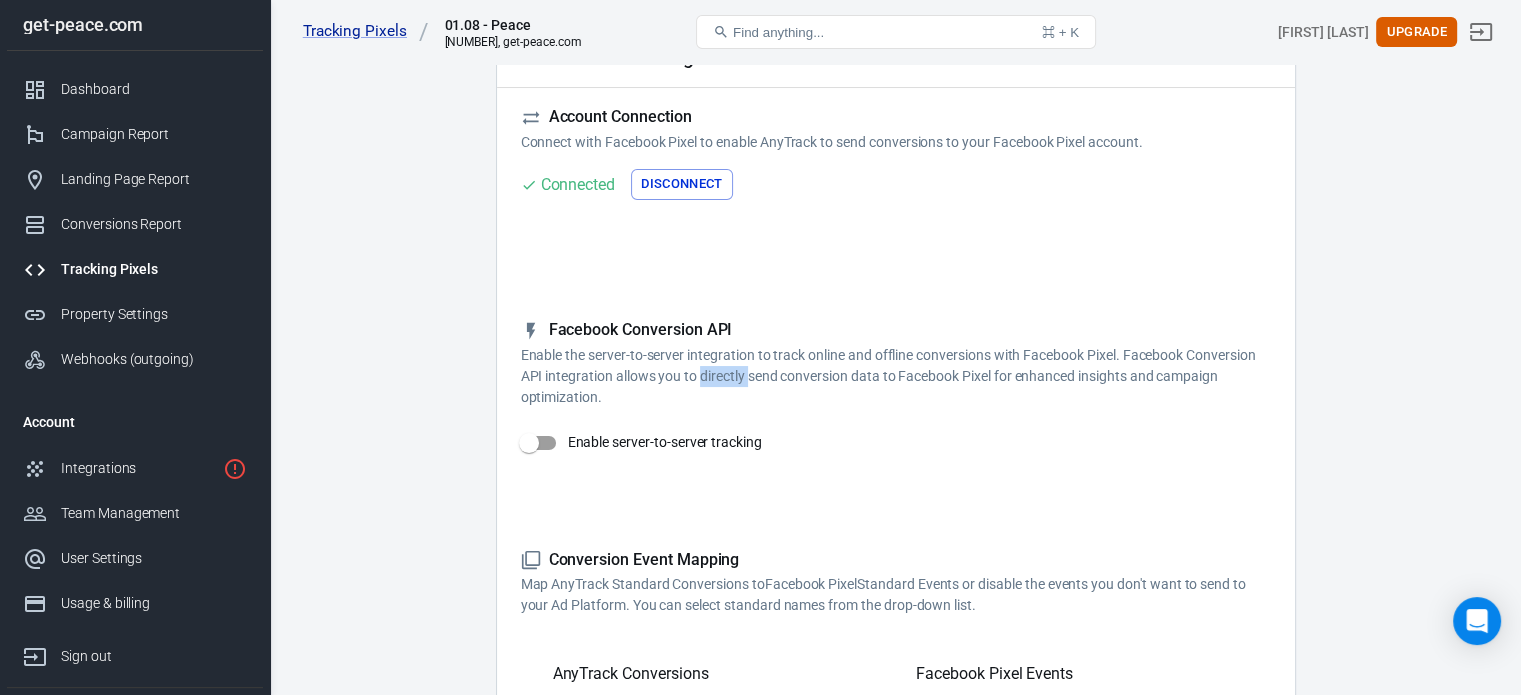 click on "Enable the server-to-server integration to track online and offline conversions with Facebook Pixel. Facebook Conversion API integration allows you to directly send conversion data to Facebook Pixel for enhanced insights and campaign optimization." at bounding box center [896, 376] 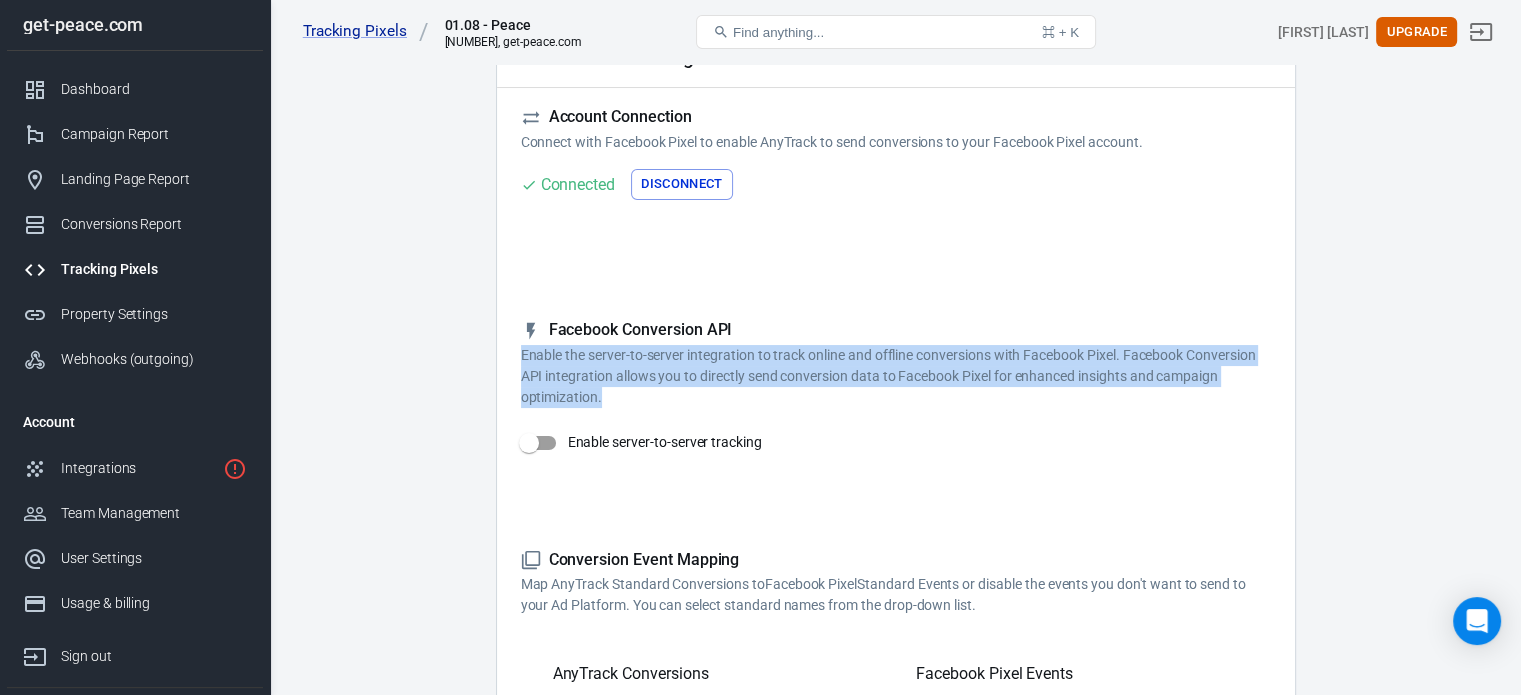 click on "Enable the server-to-server integration to track online and offline conversions with Facebook Pixel. Facebook Conversion API integration allows you to directly send conversion data to Facebook Pixel for enhanced insights and campaign optimization." at bounding box center (896, 376) 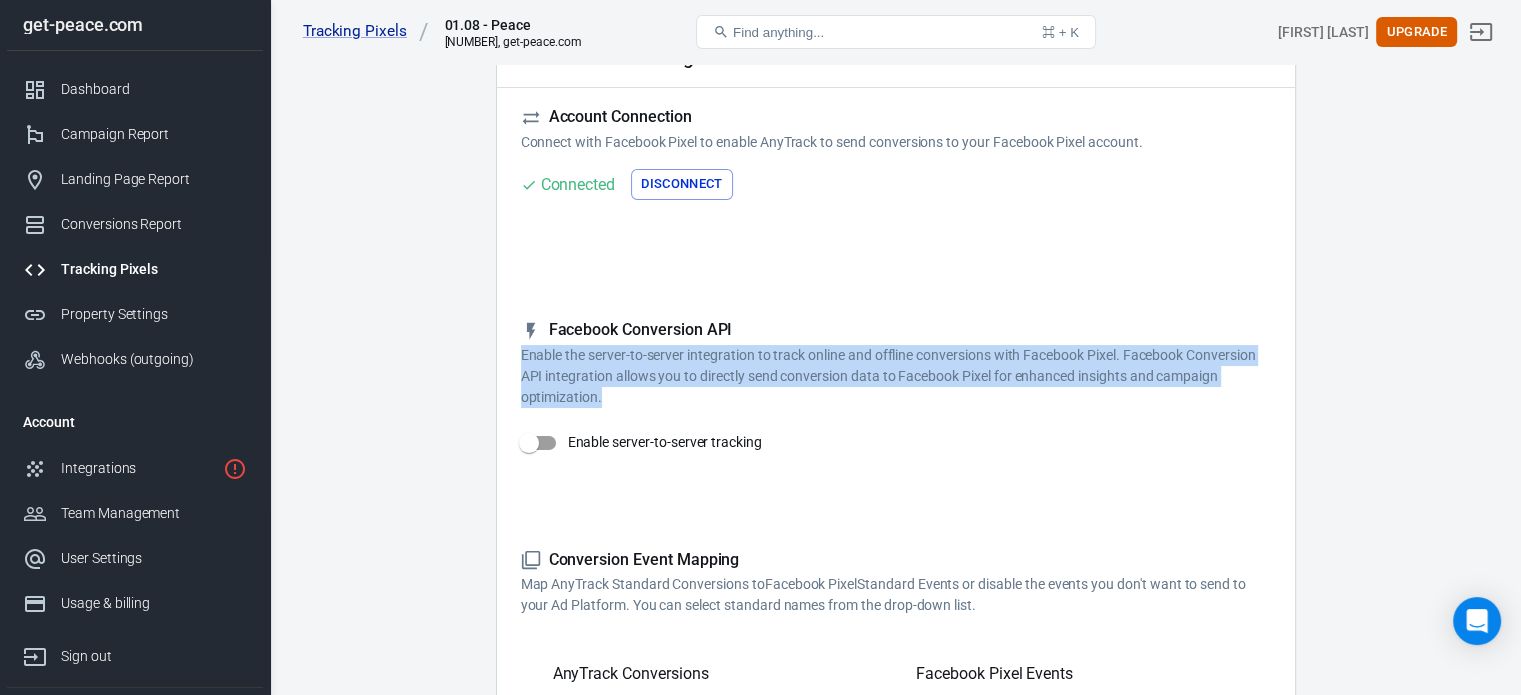click on "Enable the server-to-server integration to track online and offline conversions with Facebook Pixel. Facebook Conversion API integration allows you to directly send conversion data to Facebook Pixel for enhanced insights and campaign optimization." at bounding box center (896, 376) 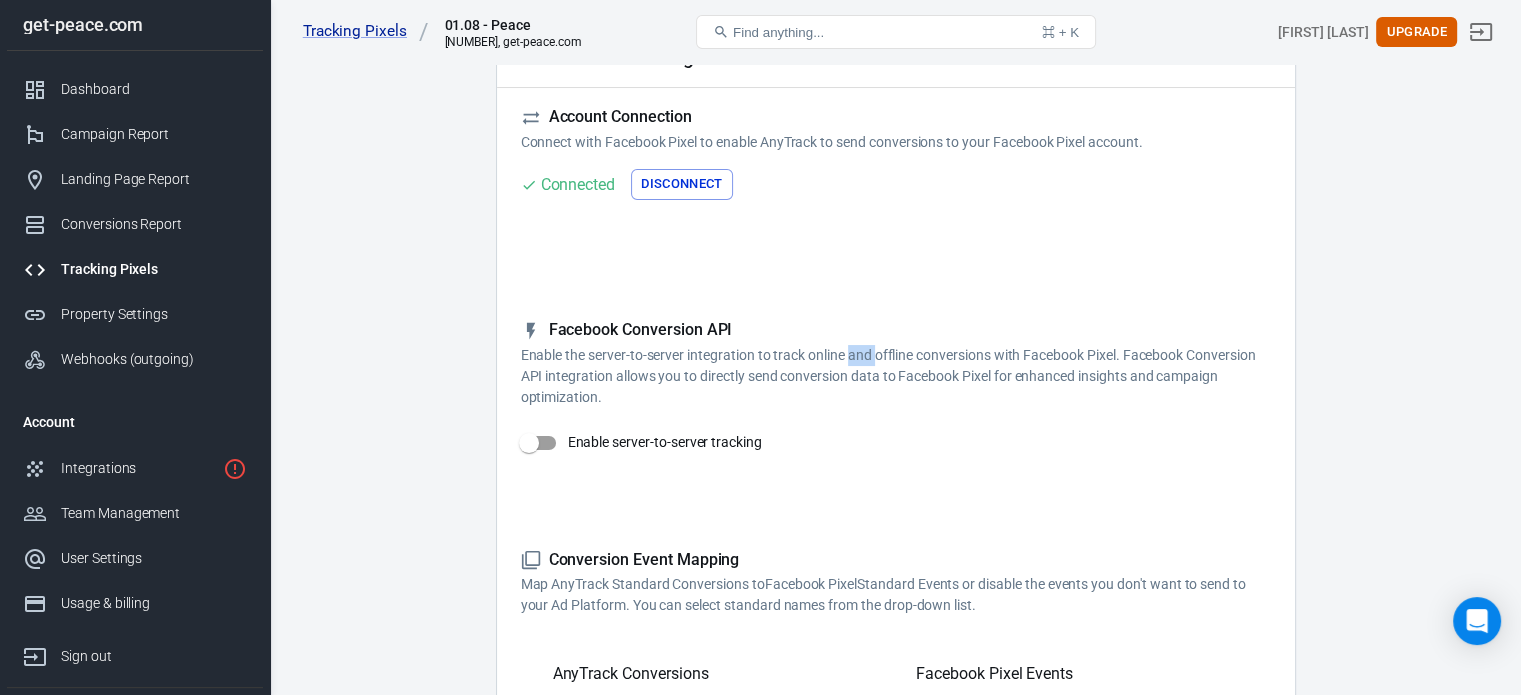click on "Enable the server-to-server integration to track online and offline conversions with Facebook Pixel. Facebook Conversion API integration allows you to directly send conversion data to Facebook Pixel for enhanced insights and campaign optimization." at bounding box center [896, 376] 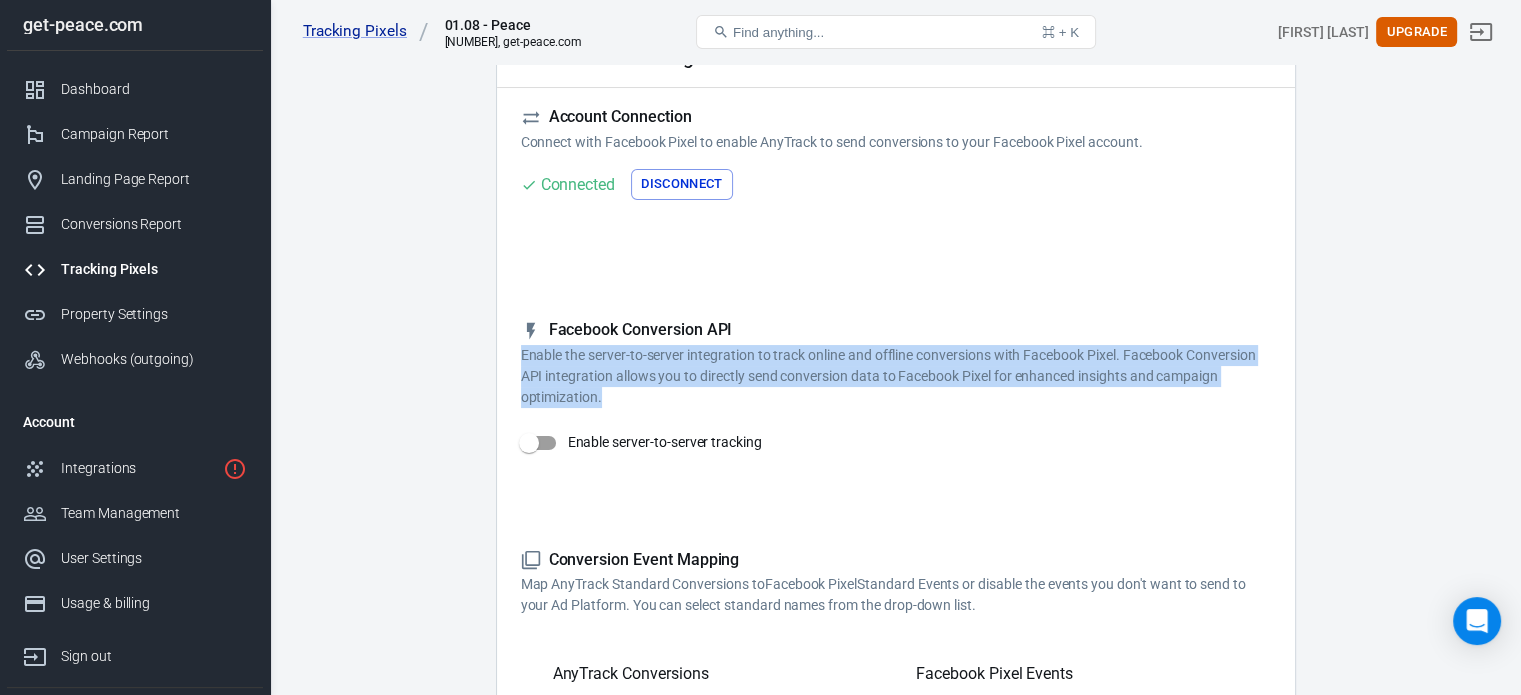 click on "Enable the server-to-server integration to track online and offline conversions with Facebook Pixel. Facebook Conversion API integration allows you to directly send conversion data to Facebook Pixel for enhanced insights and campaign optimization." at bounding box center [896, 376] 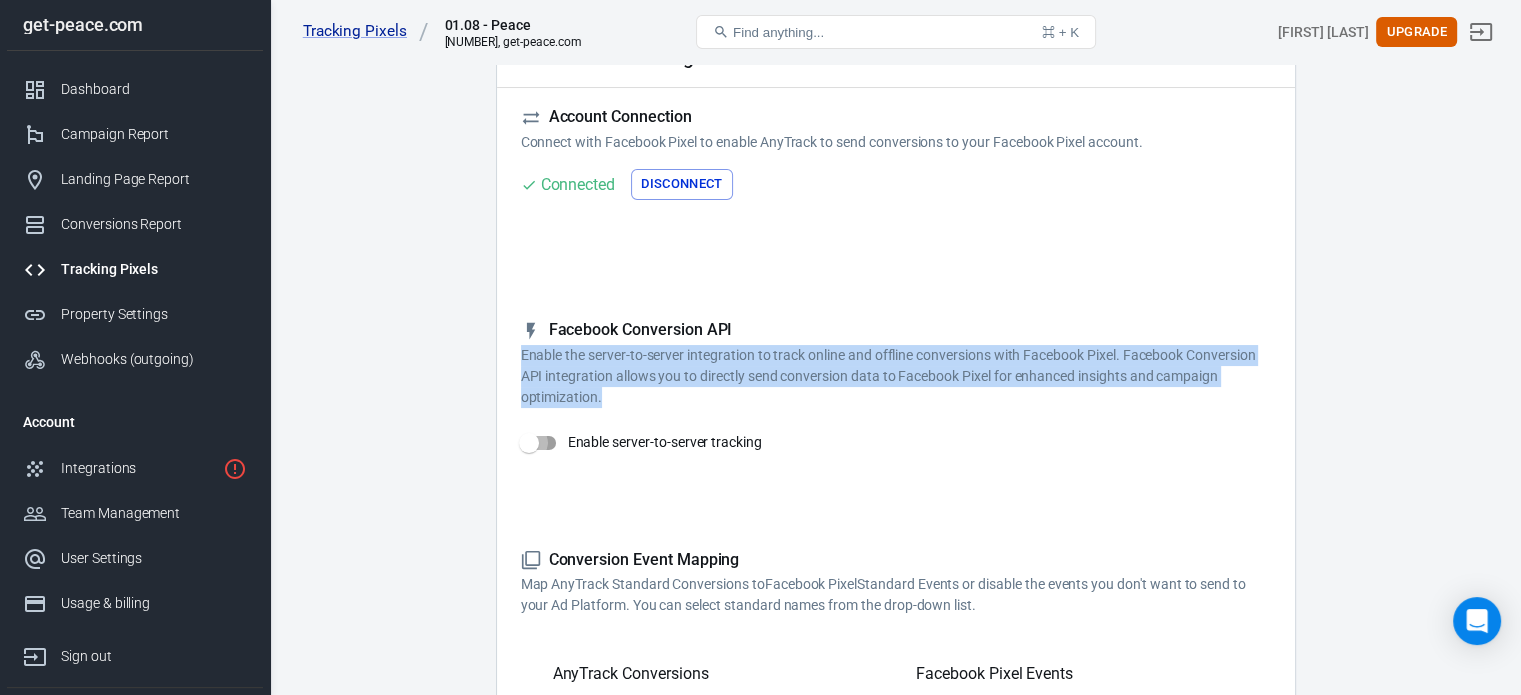 click on "Enable server-to-server tracking" at bounding box center [529, 443] 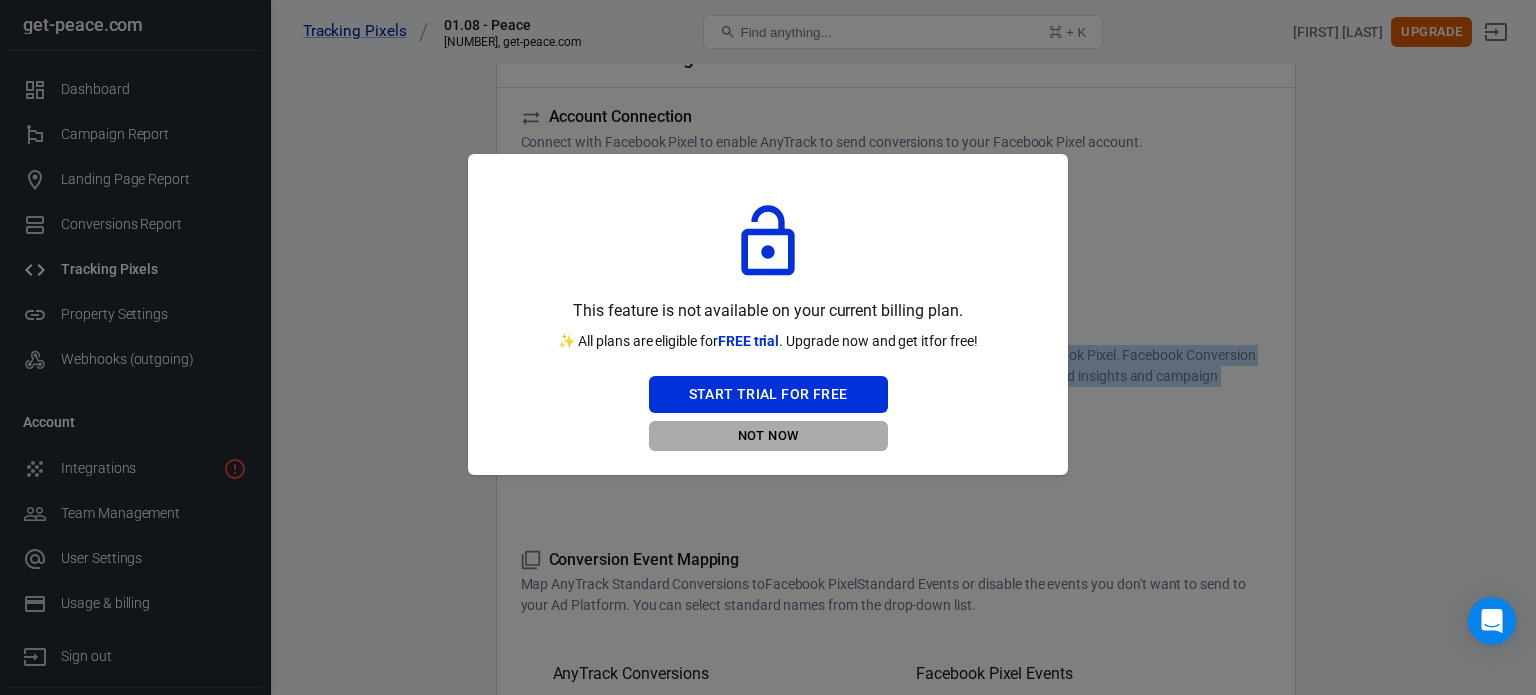 click on "Not Now" at bounding box center [768, 436] 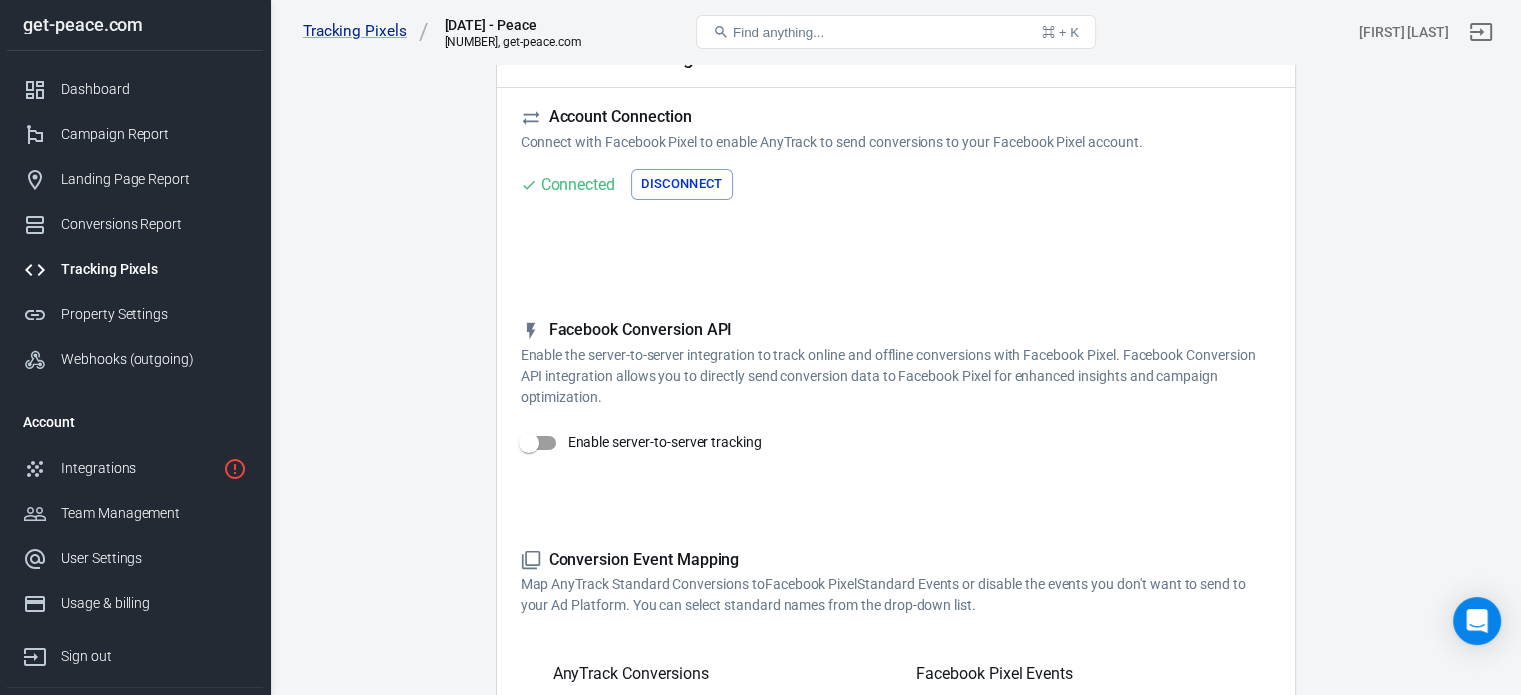 scroll, scrollTop: 118, scrollLeft: 0, axis: vertical 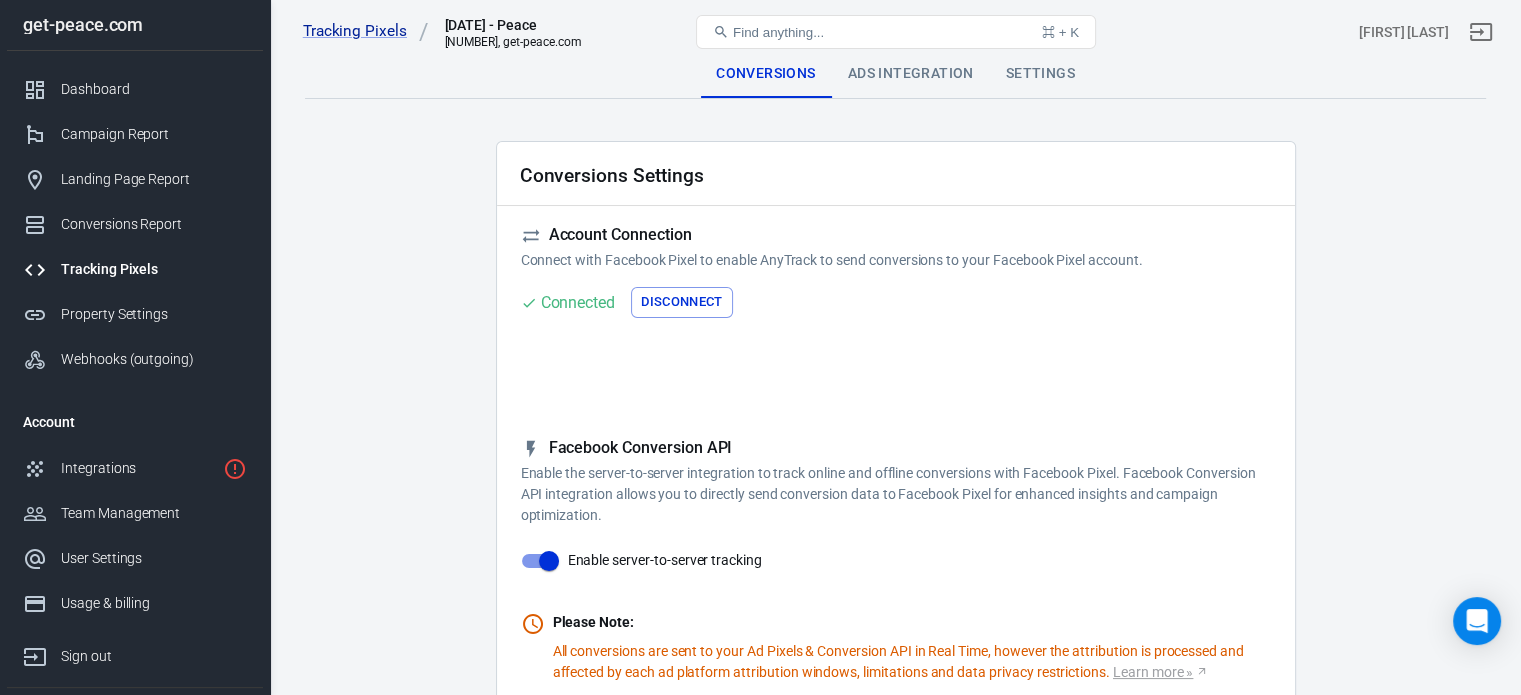 click on "Ads Integration" at bounding box center [911, 74] 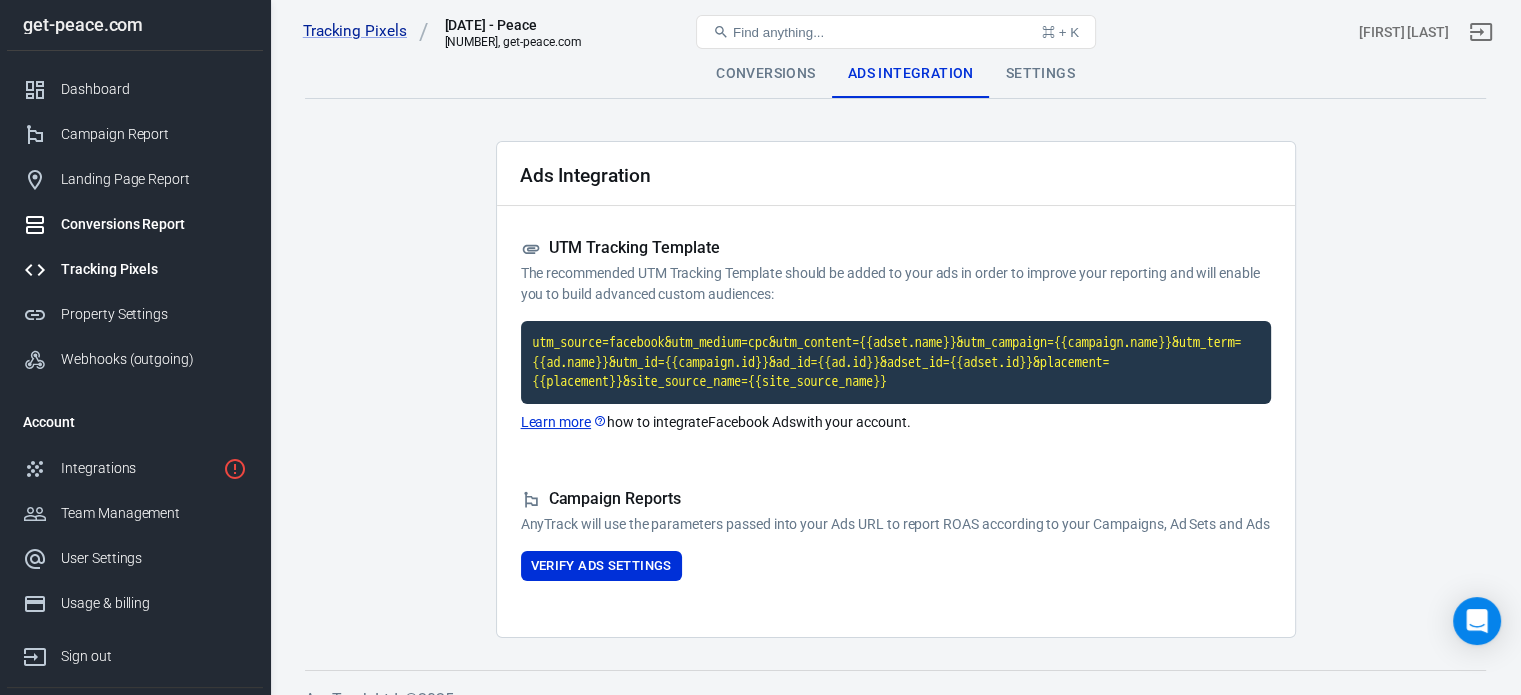 click on "Conversions Report" at bounding box center (154, 224) 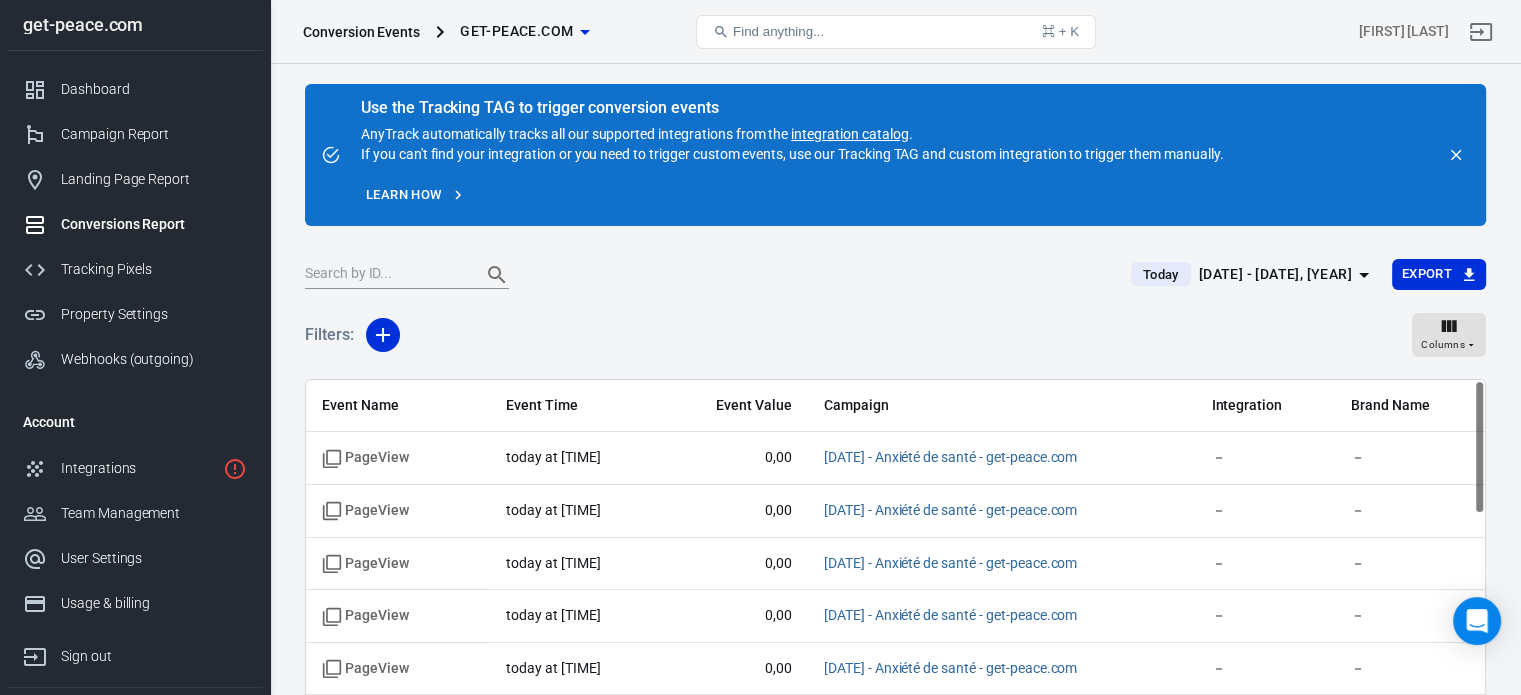 scroll, scrollTop: 166, scrollLeft: 0, axis: vertical 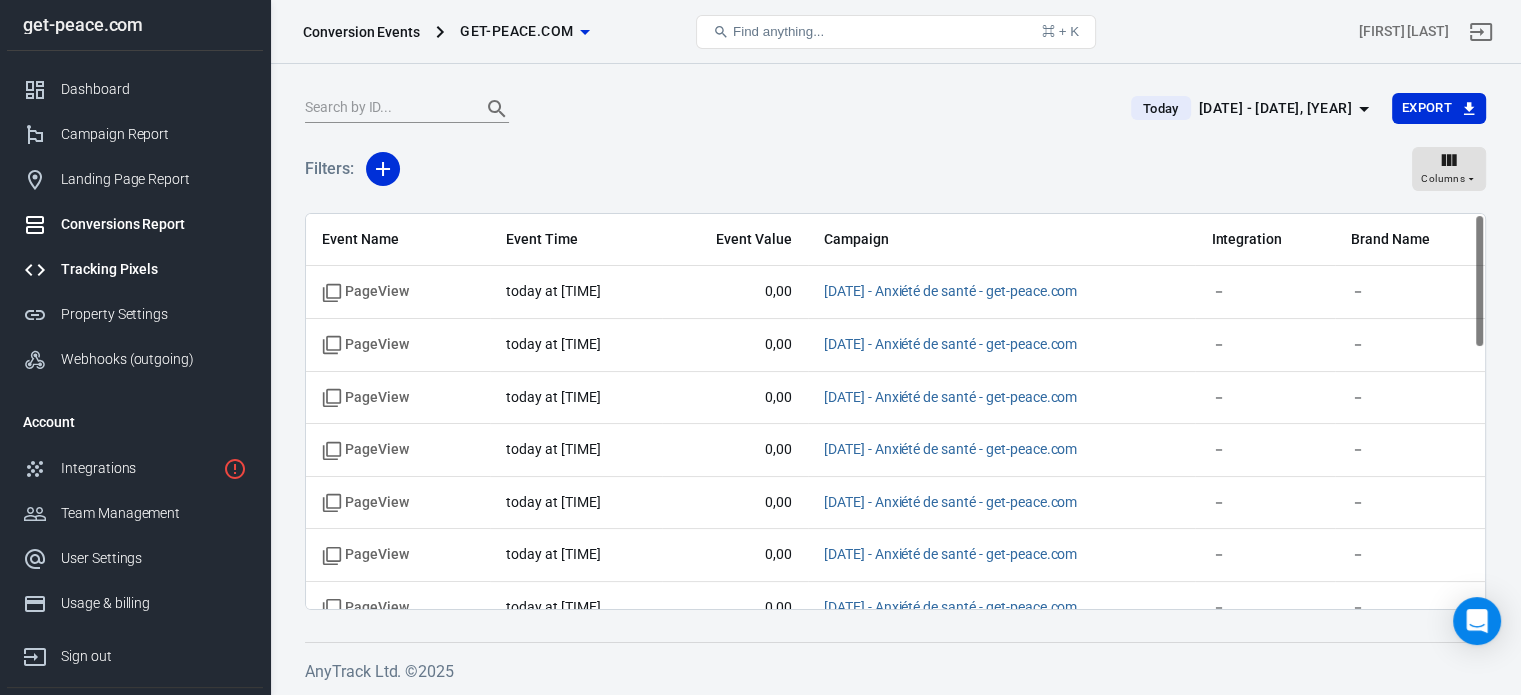 click on "Tracking Pixels" at bounding box center (154, 269) 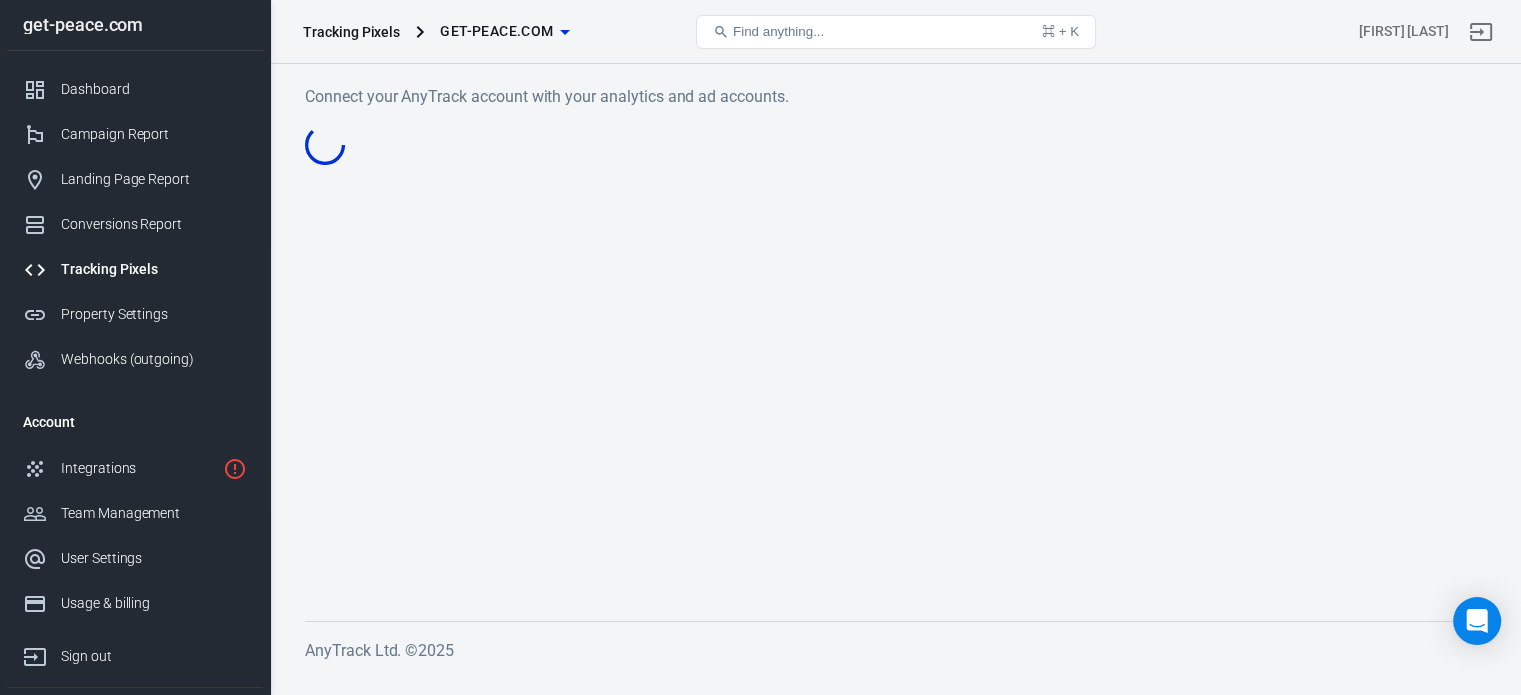 scroll, scrollTop: 0, scrollLeft: 0, axis: both 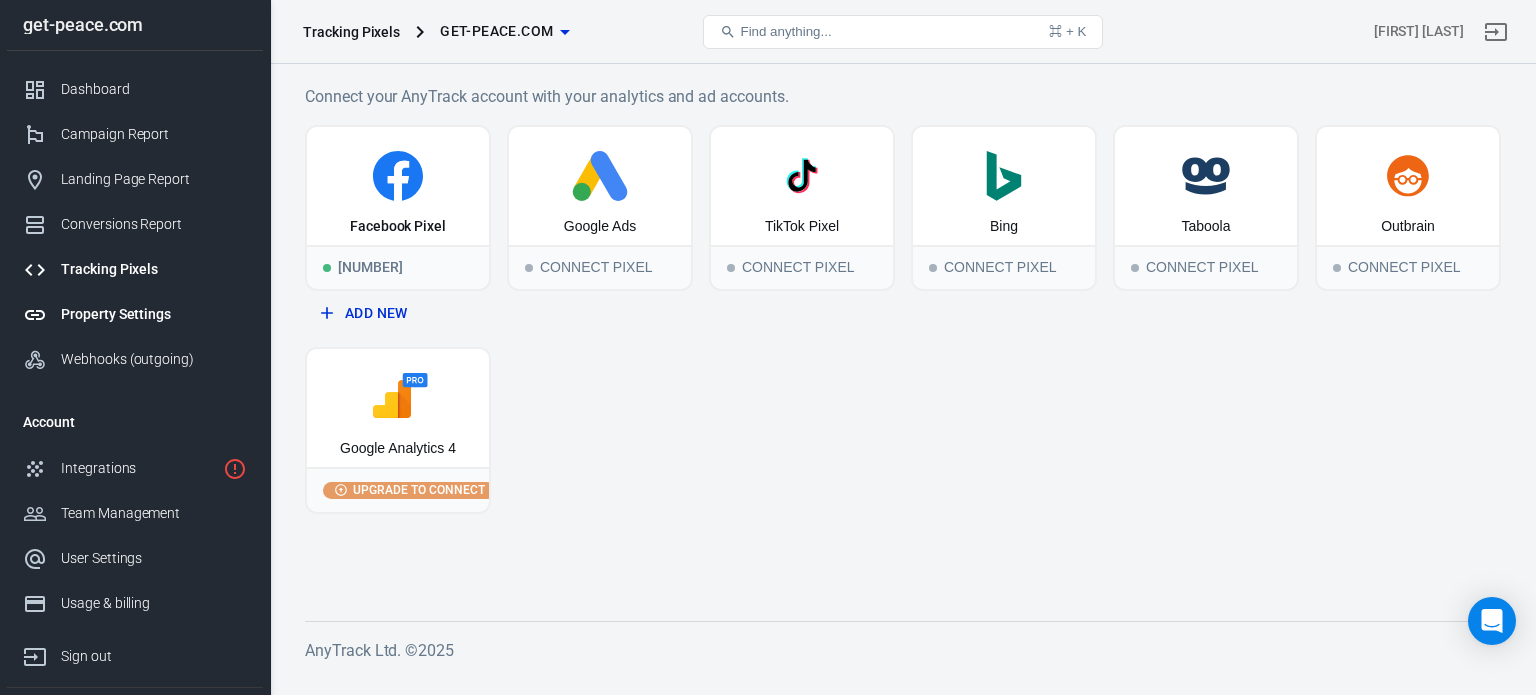click on "Property Settings" at bounding box center (154, 314) 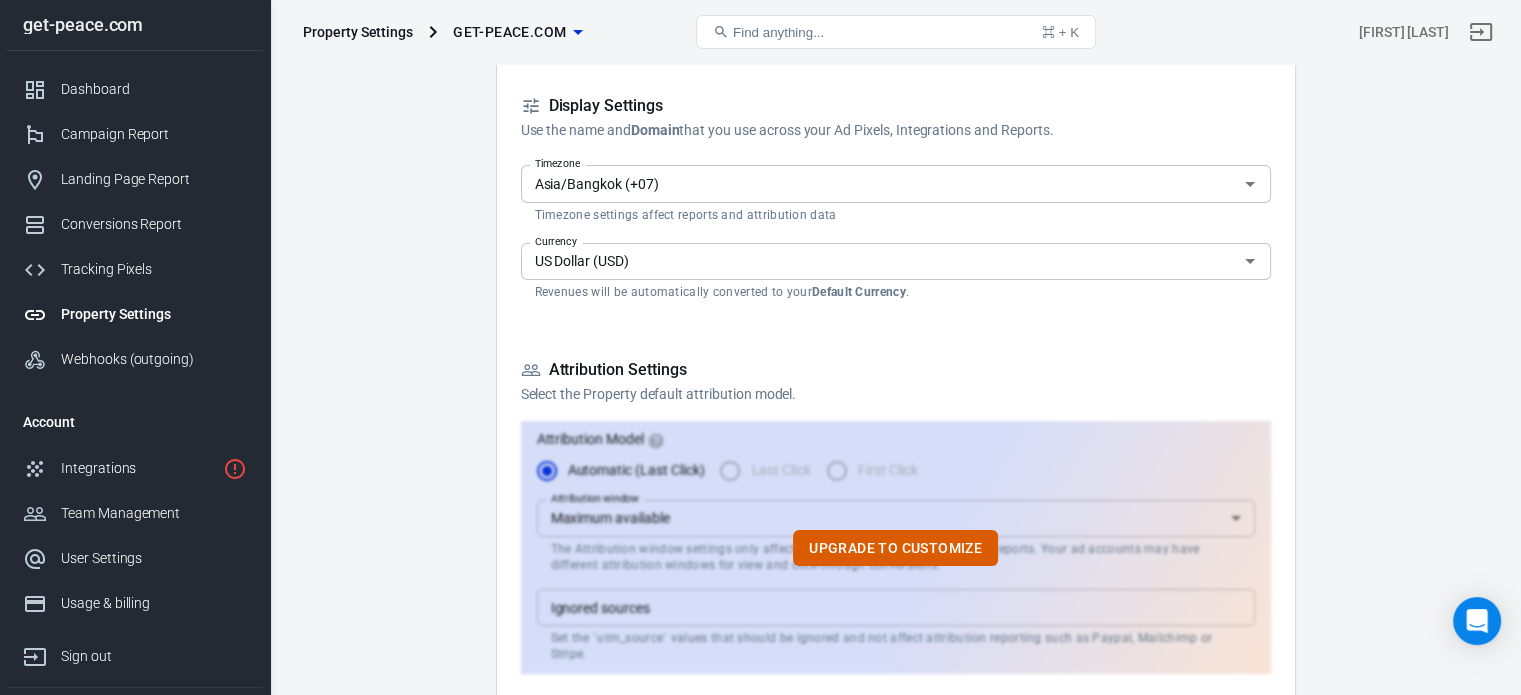 scroll, scrollTop: 408, scrollLeft: 0, axis: vertical 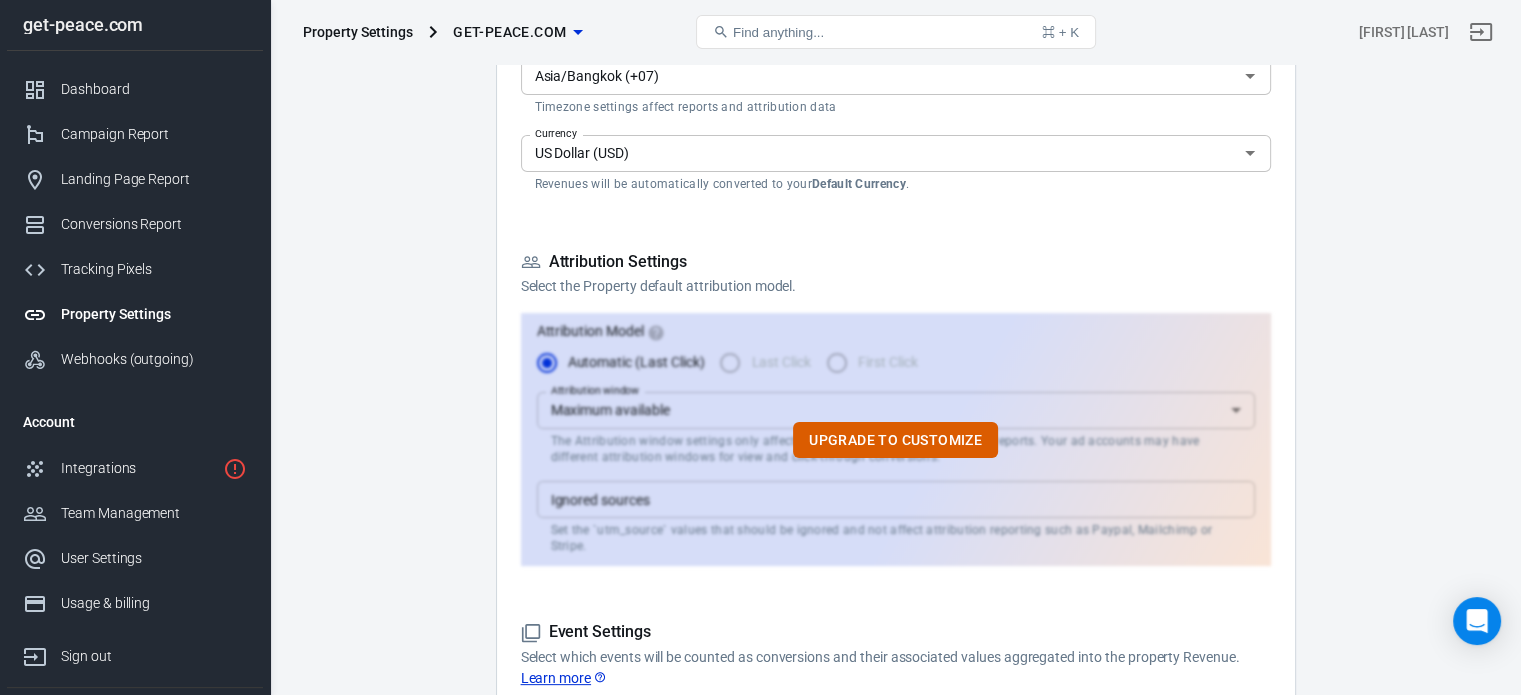 click on "US Dollar (USD)" at bounding box center [879, 153] 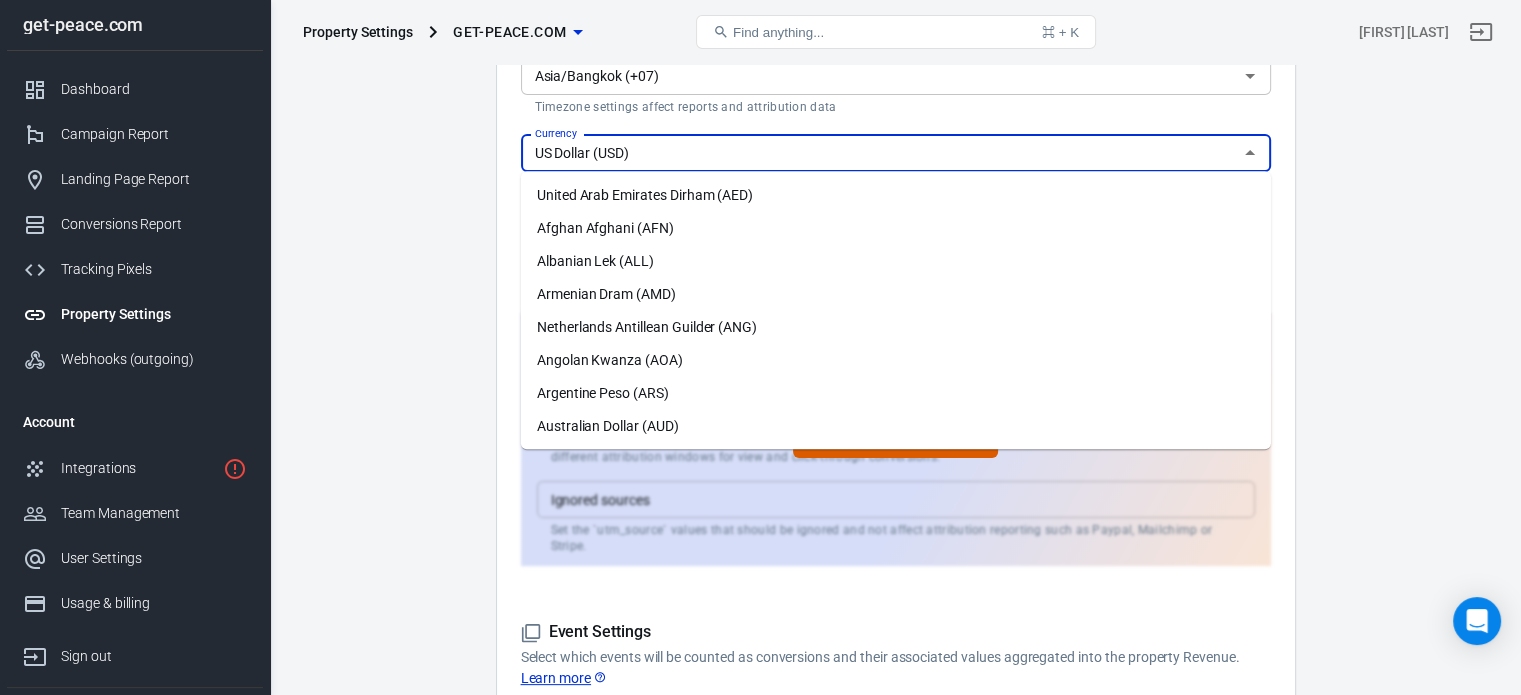scroll, scrollTop: 4712, scrollLeft: 0, axis: vertical 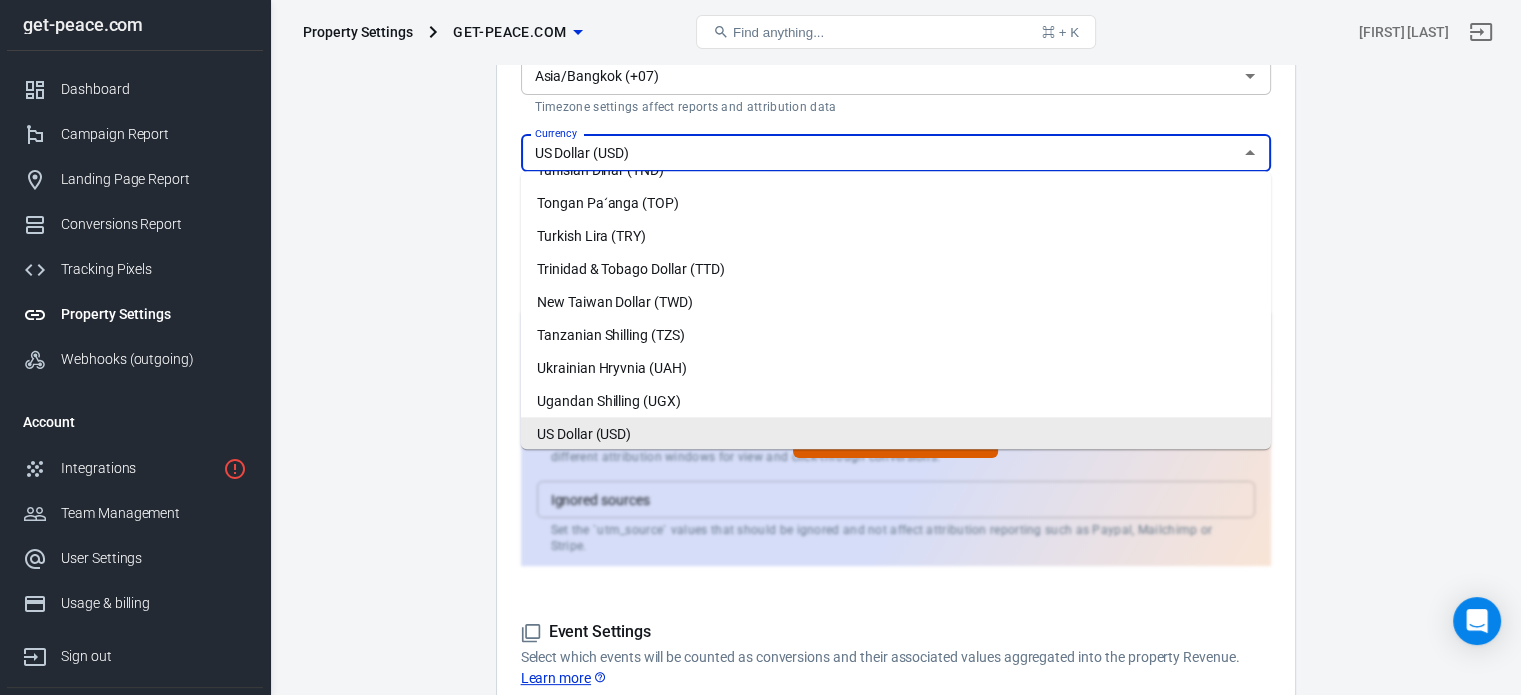 type on "r" 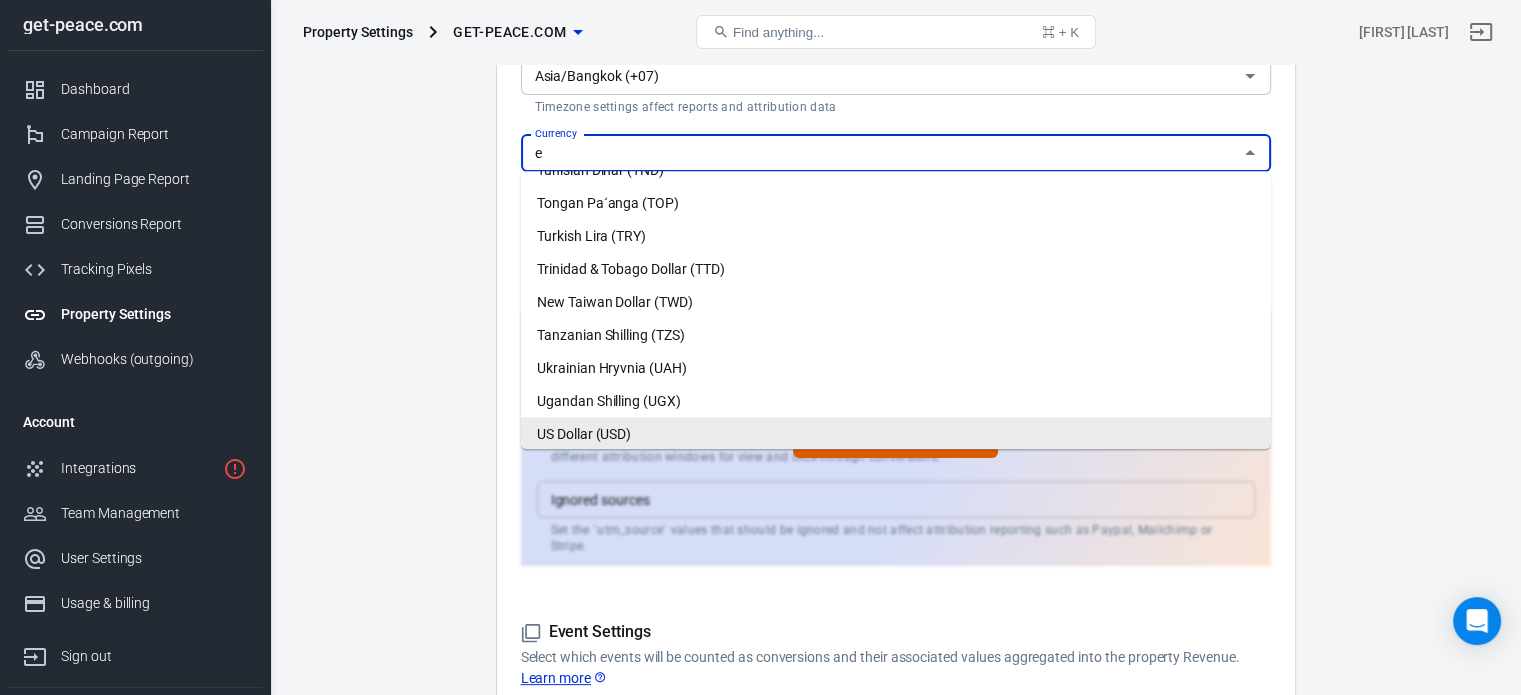 scroll, scrollTop: 0, scrollLeft: 0, axis: both 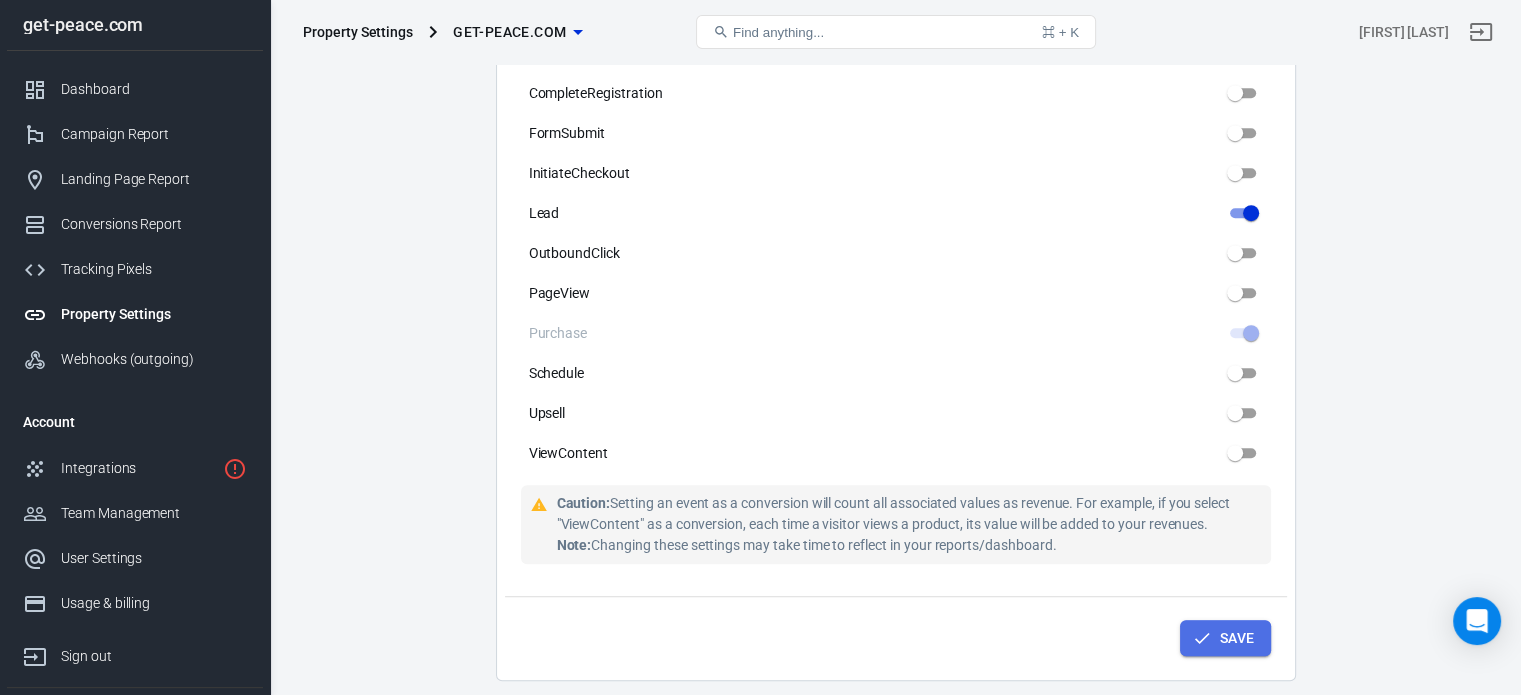click on "Save" at bounding box center (1225, 638) 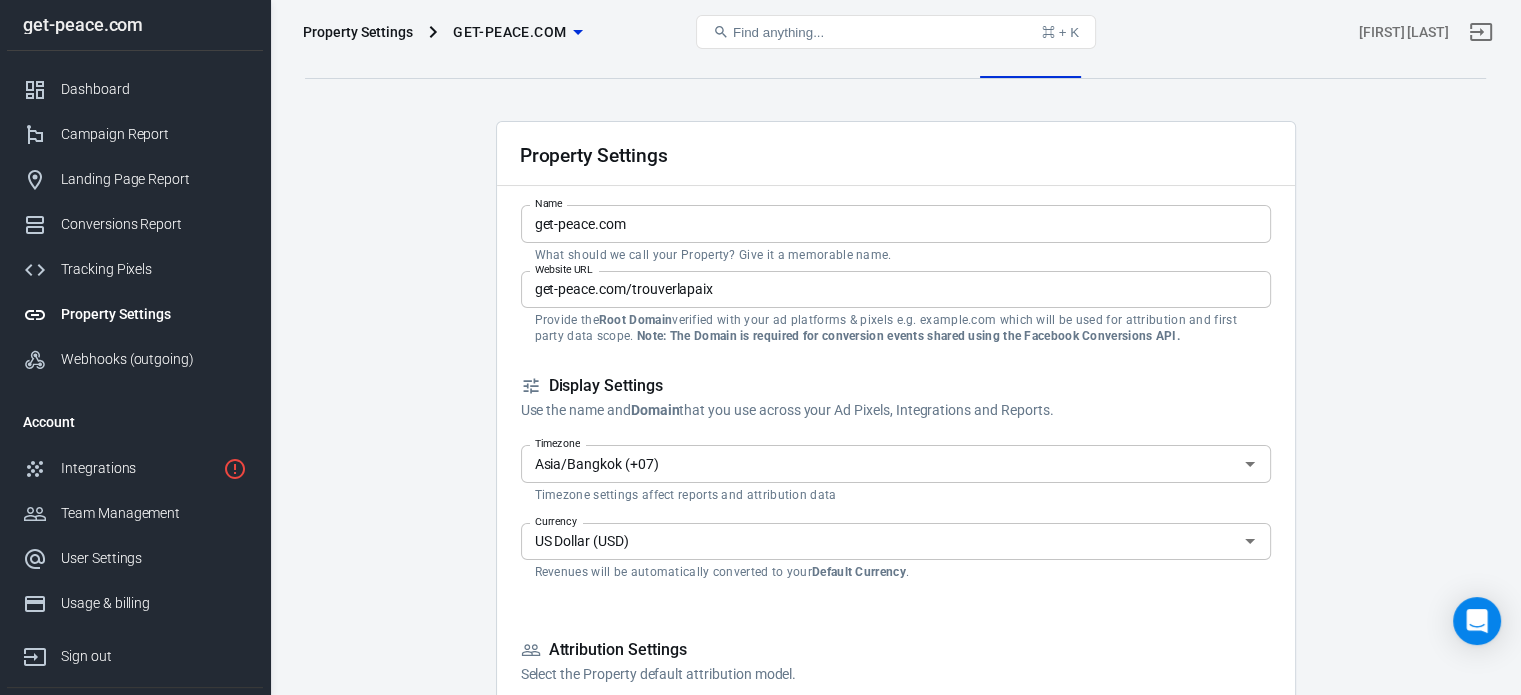 scroll, scrollTop: 16, scrollLeft: 0, axis: vertical 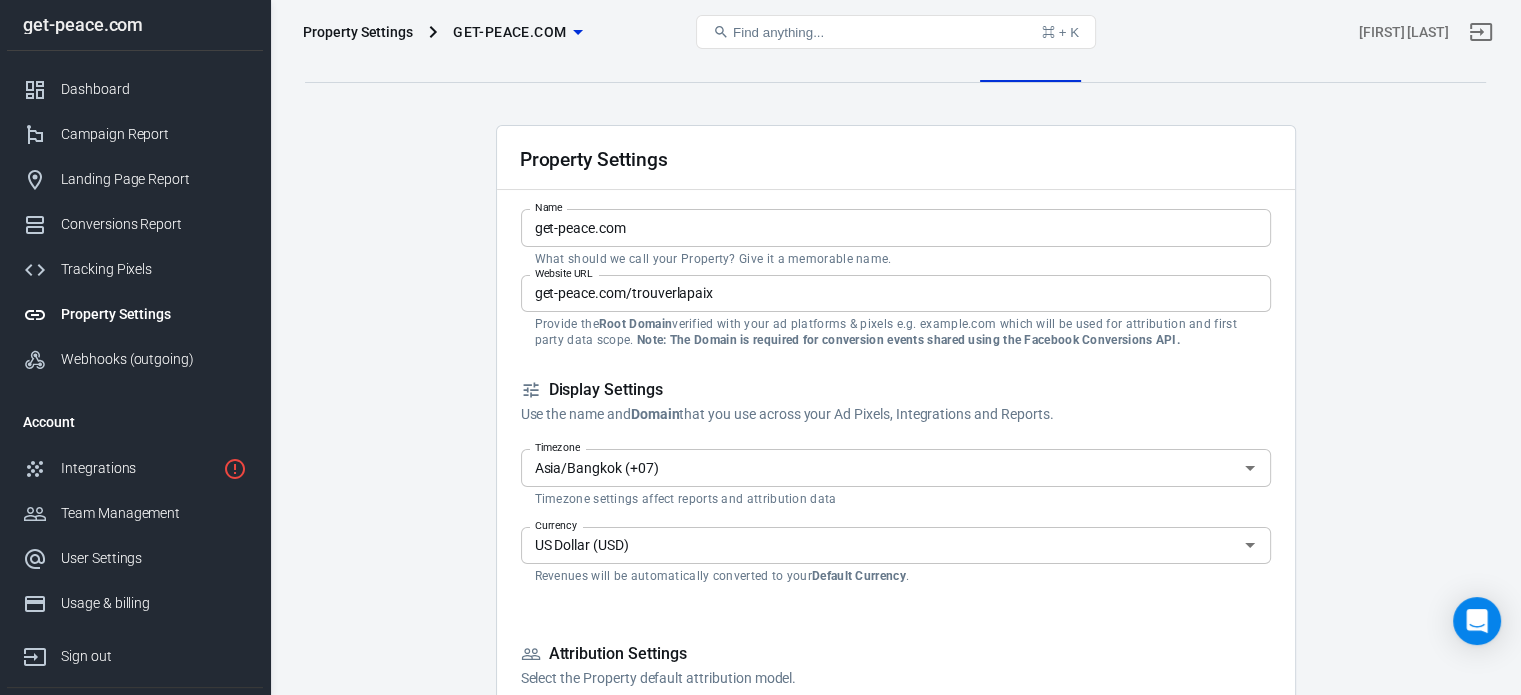click on "US Dollar (USD)" at bounding box center [879, 545] 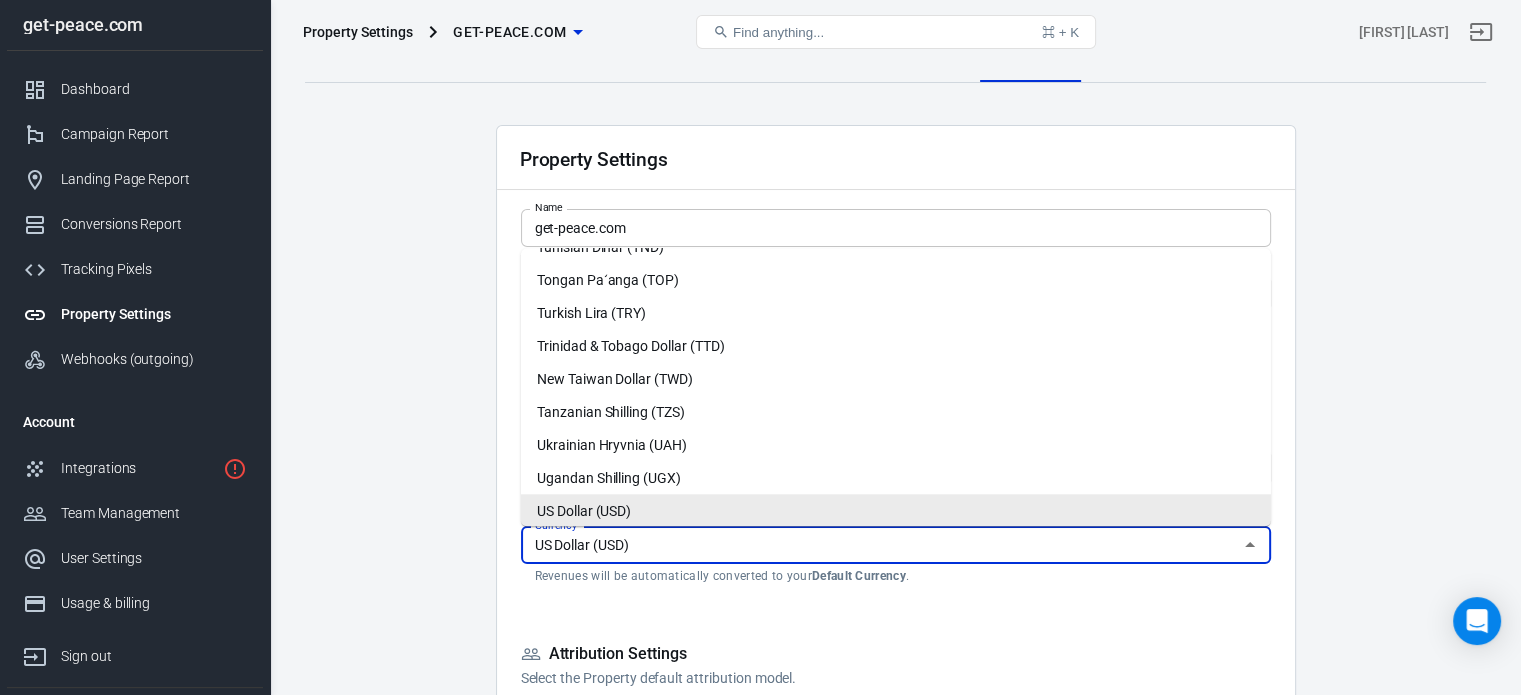 type on "r" 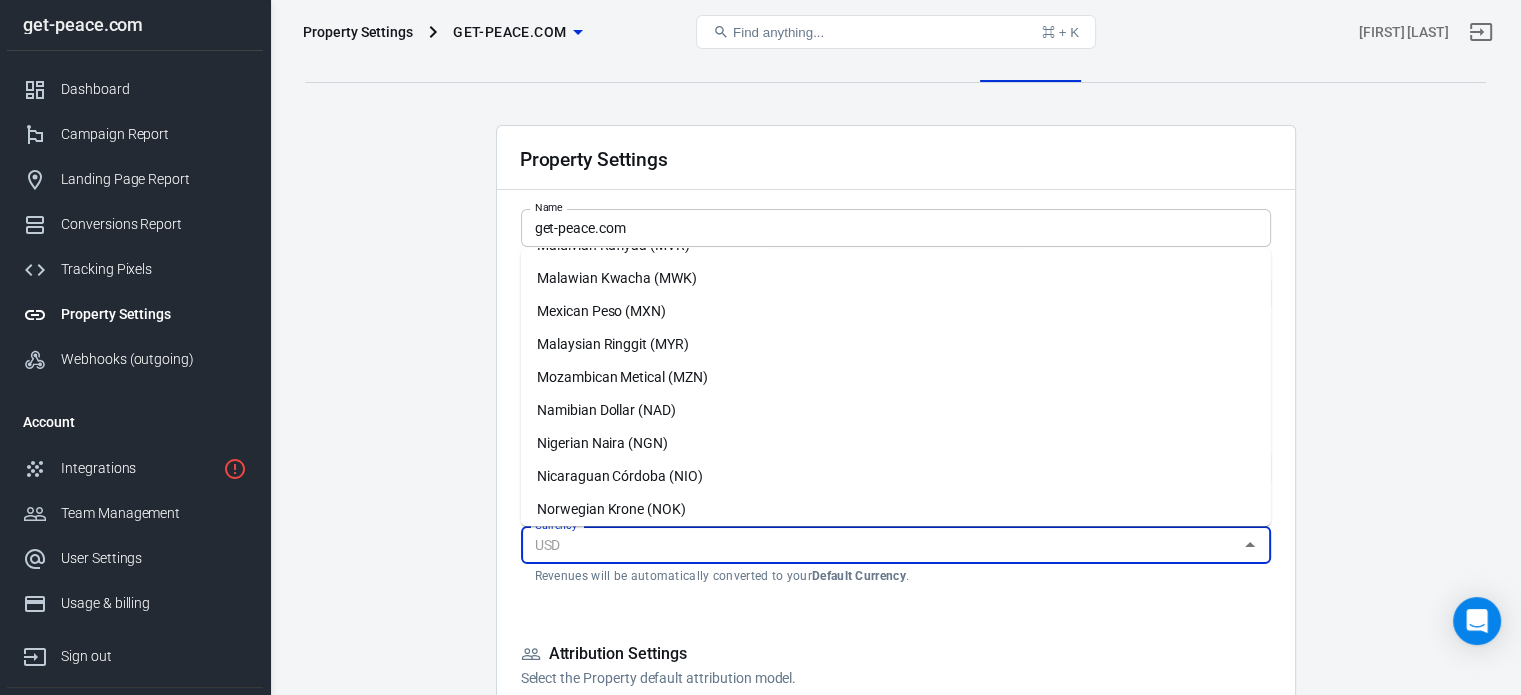 scroll, scrollTop: 0, scrollLeft: 0, axis: both 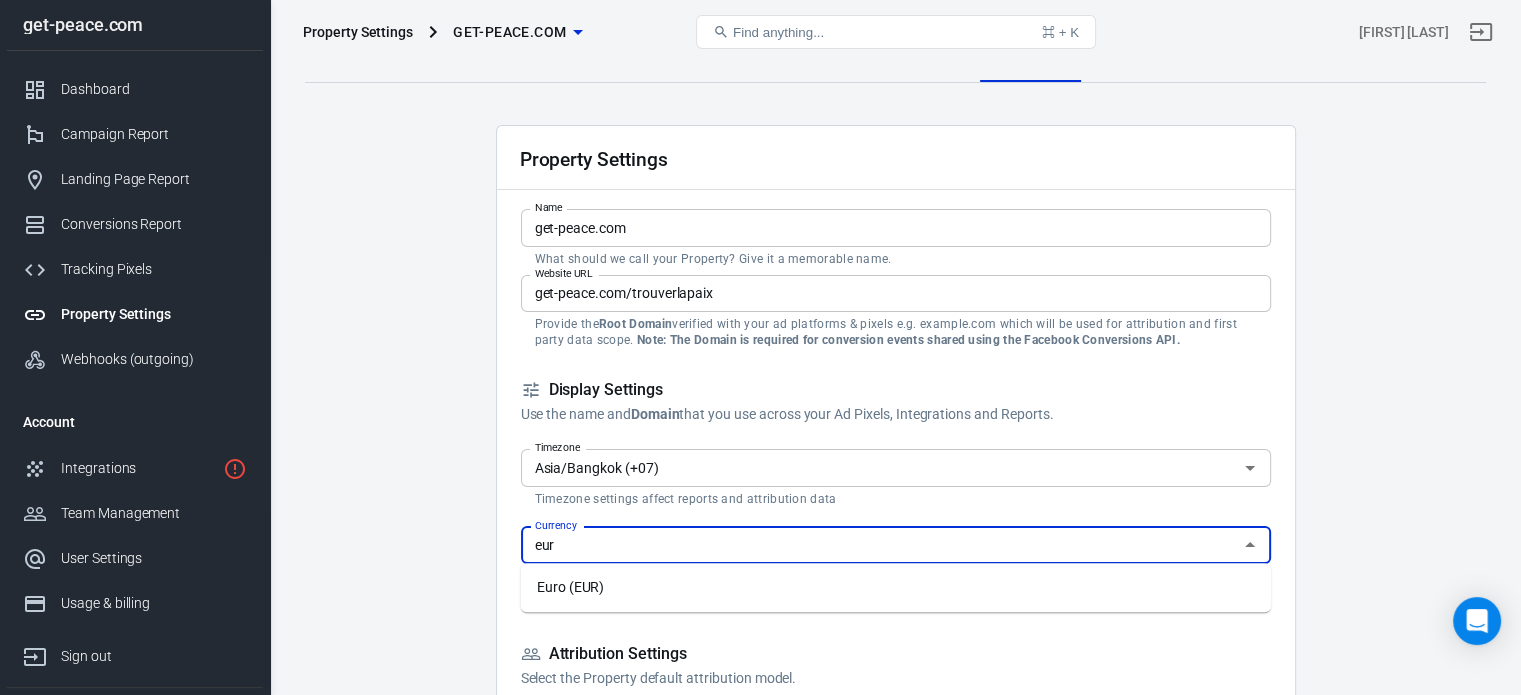 click on "Euro (EUR)" at bounding box center [896, 587] 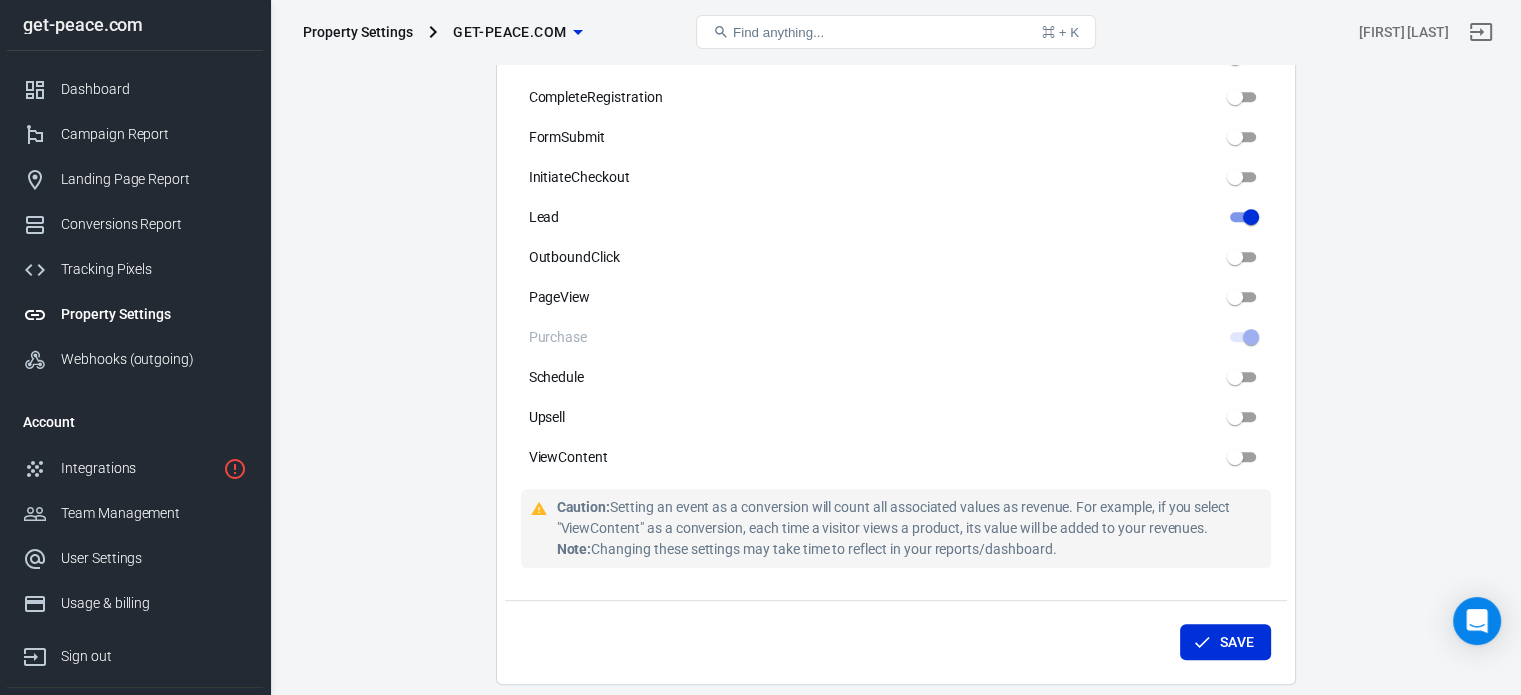 scroll, scrollTop: 1264, scrollLeft: 0, axis: vertical 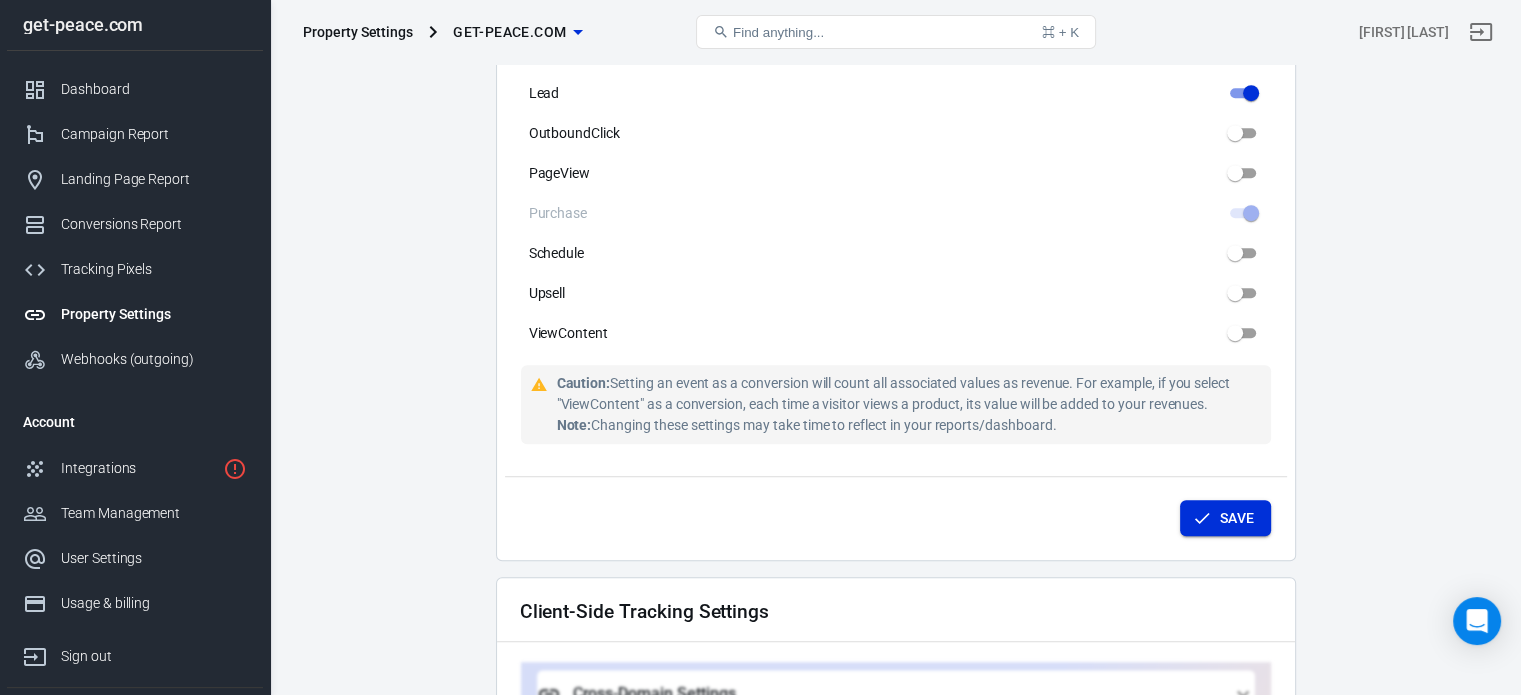 type on "Euro (EUR)" 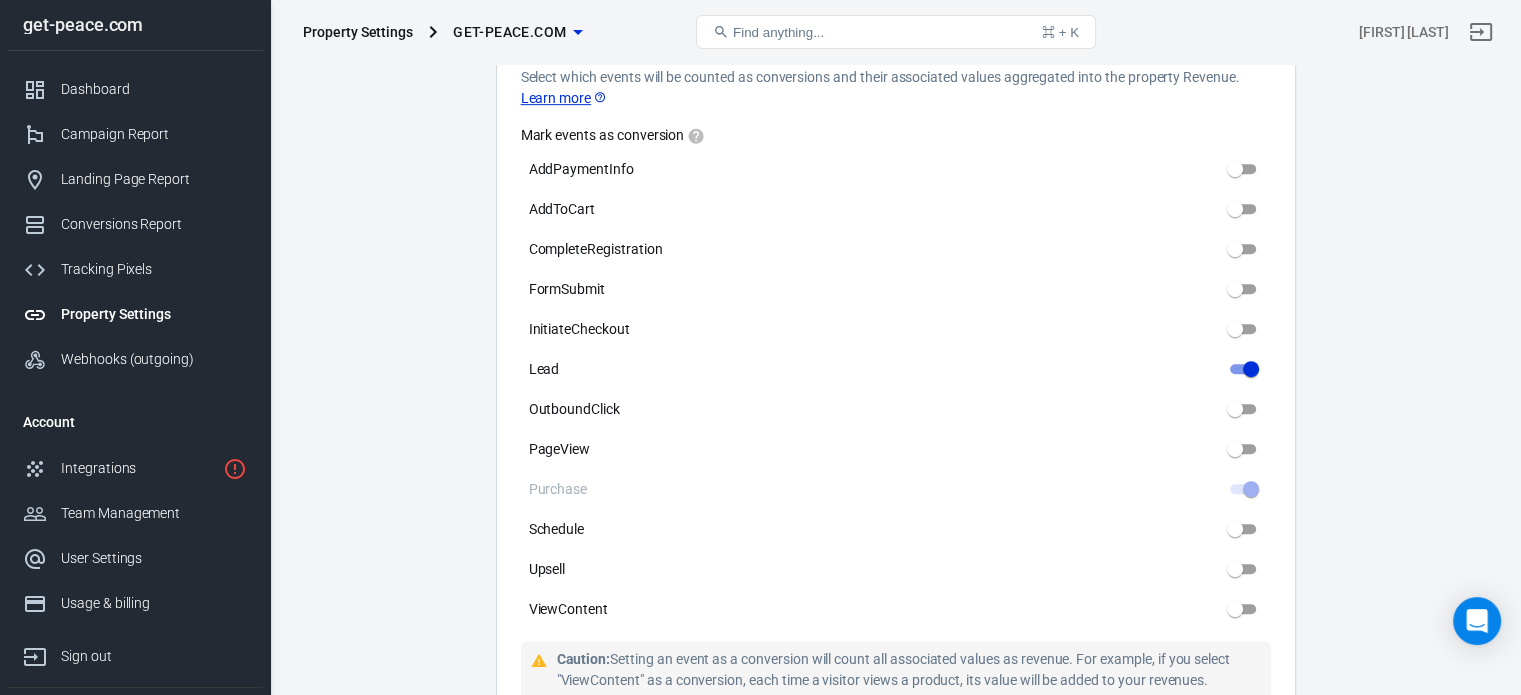 scroll, scrollTop: 636, scrollLeft: 0, axis: vertical 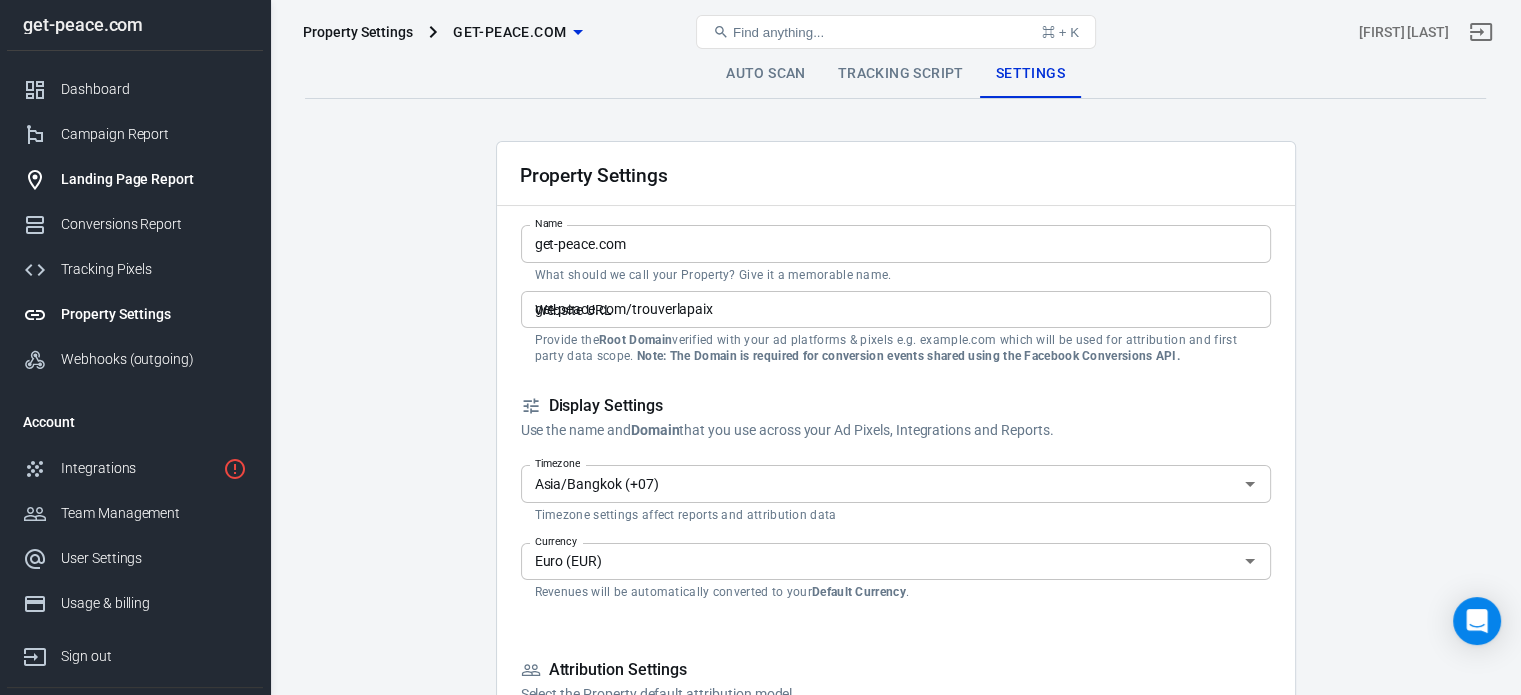 click on "Landing Page Report" at bounding box center [135, 179] 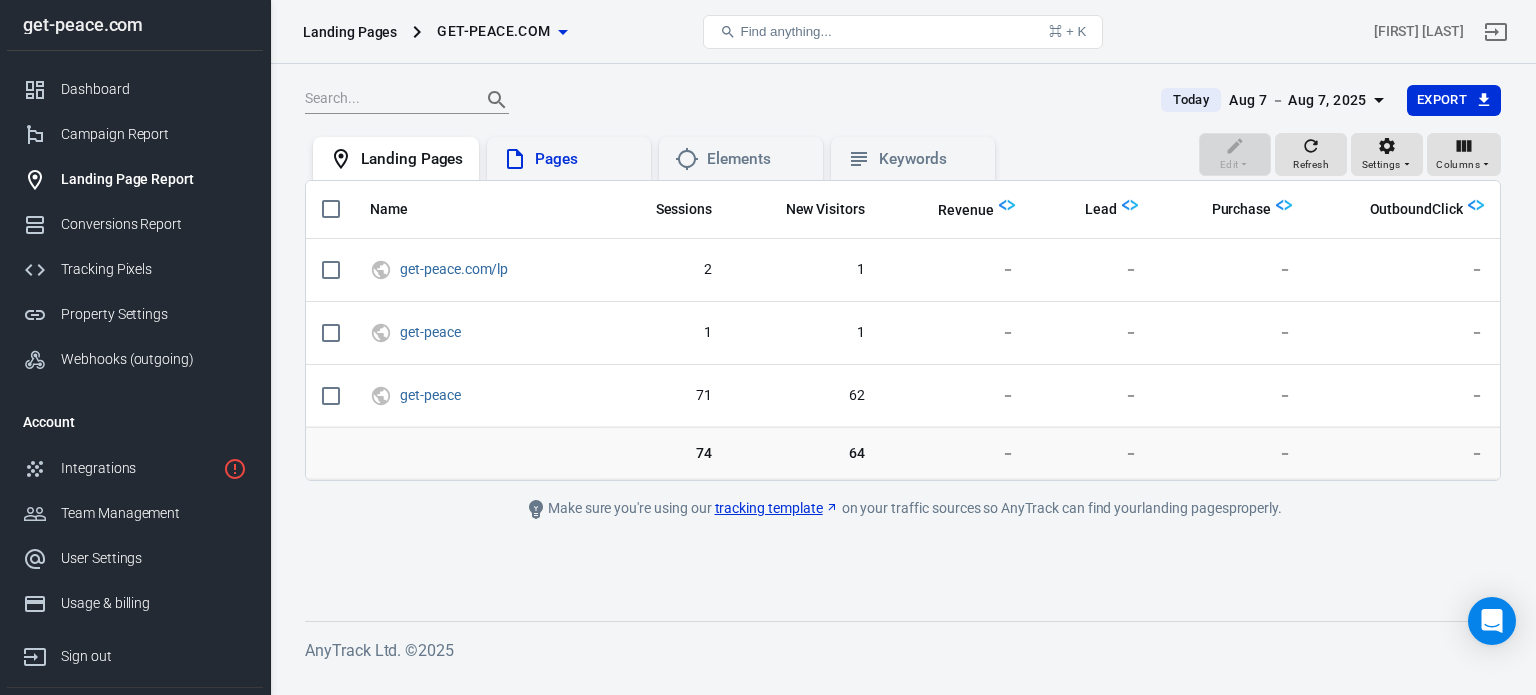 click on "Pages" at bounding box center [585, 159] 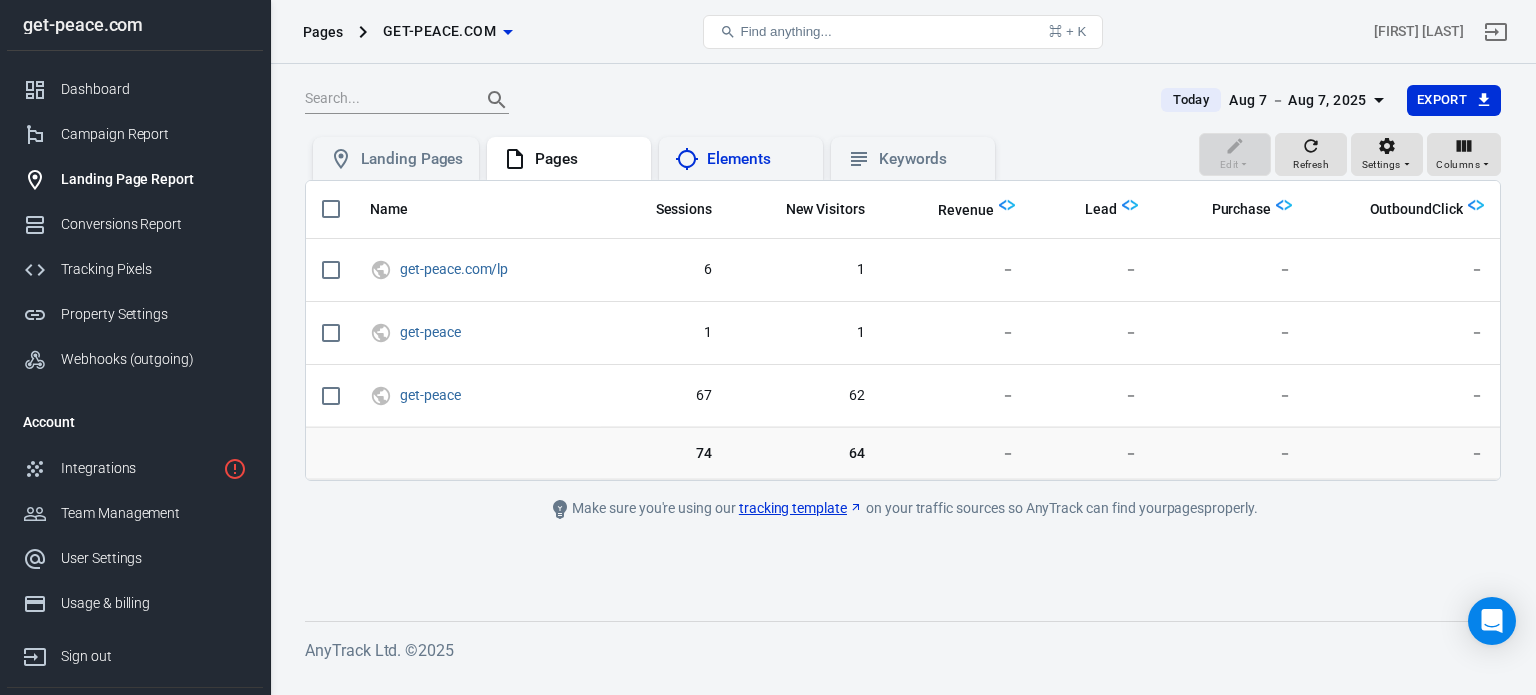 click on "Elements" at bounding box center (757, 159) 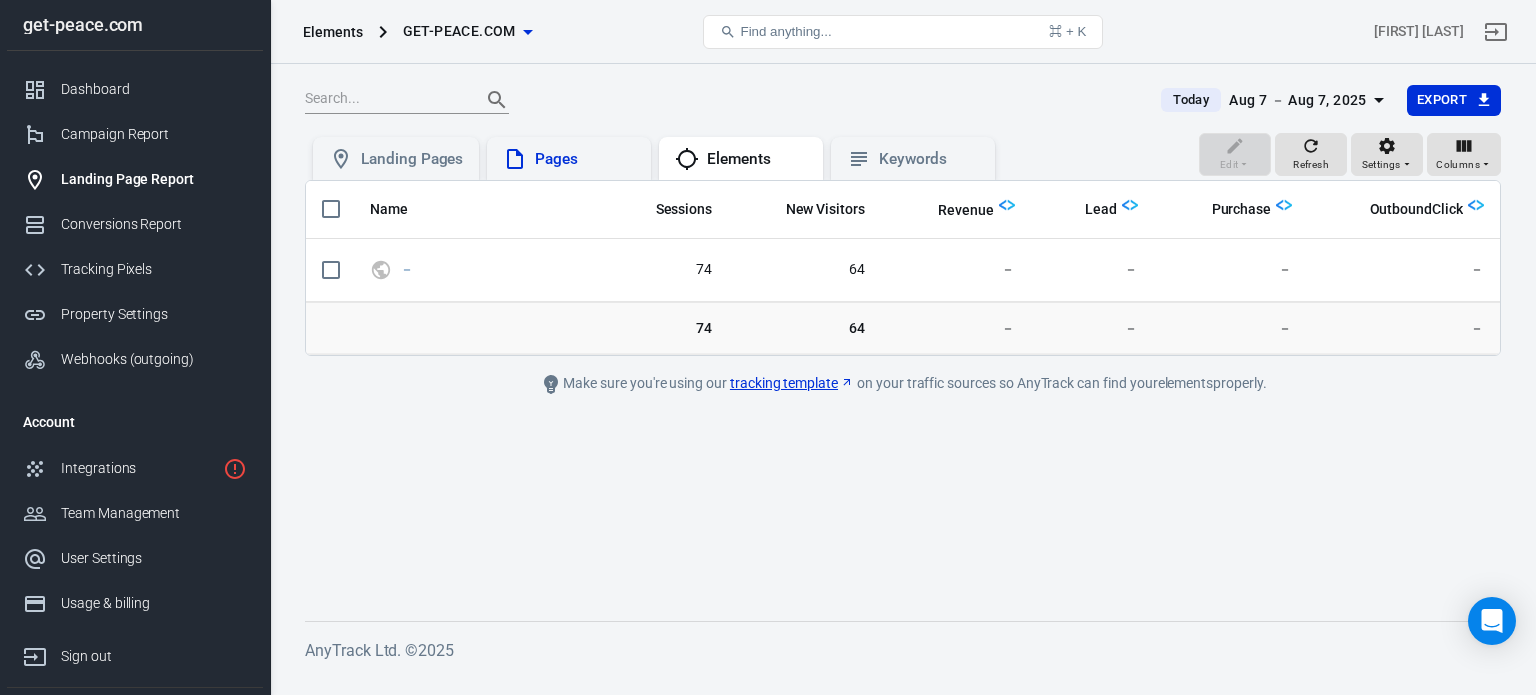 click on "Pages" at bounding box center [569, 159] 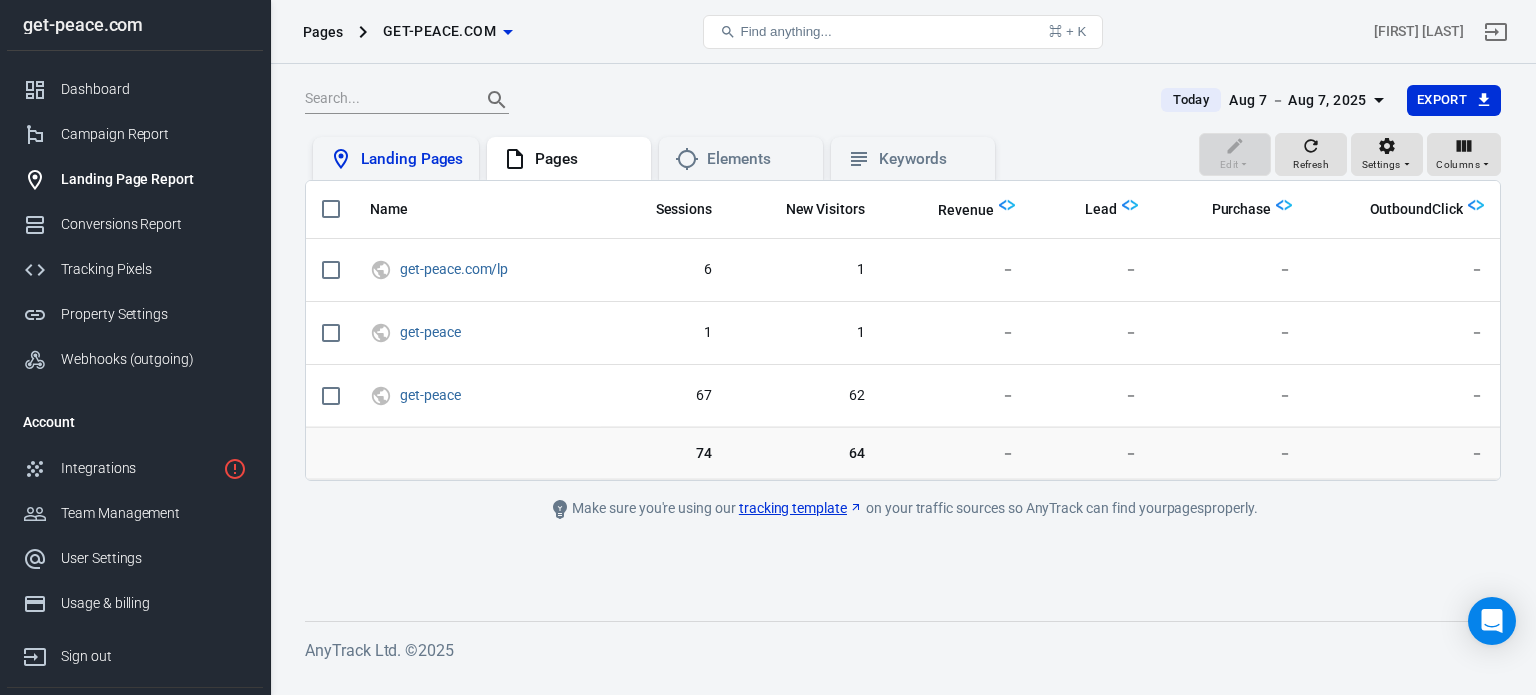 click on "Landing Pages" at bounding box center [412, 159] 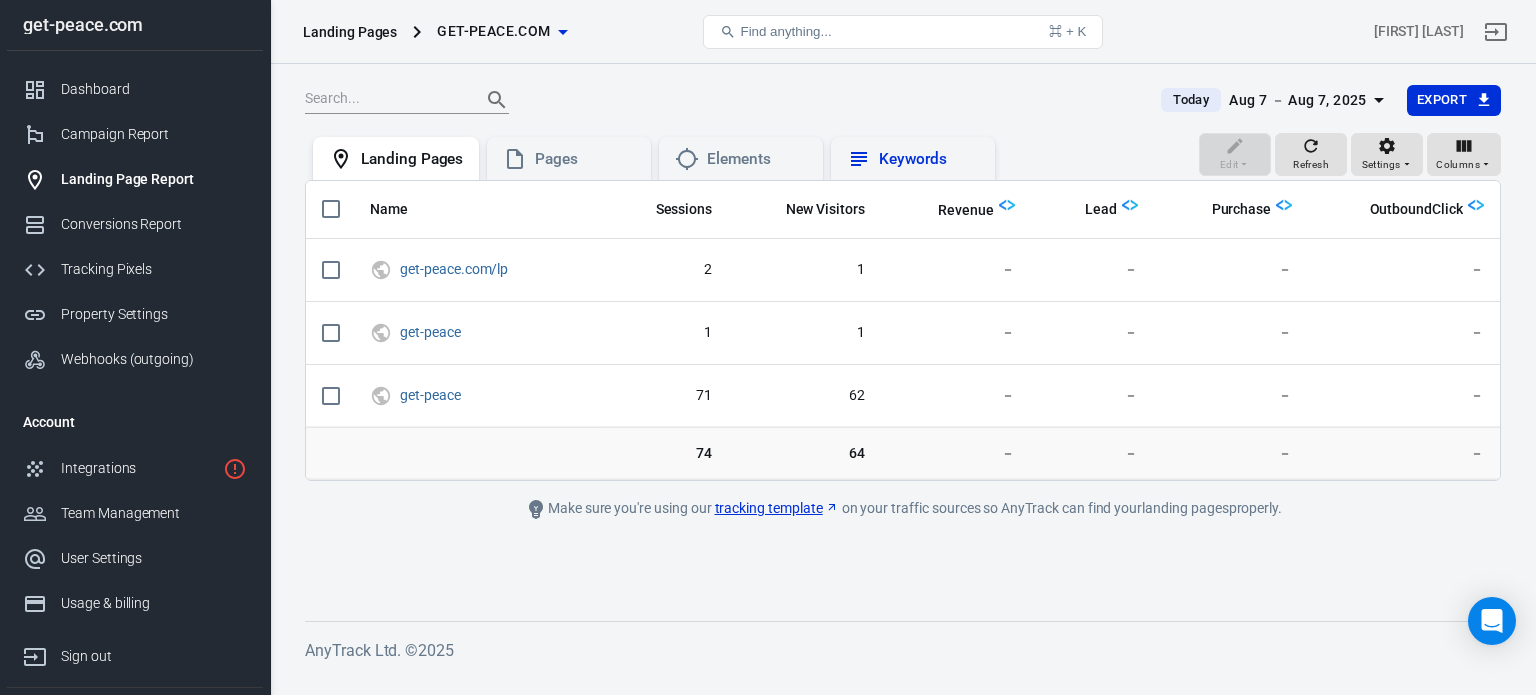 click on "Keywords" at bounding box center [929, 159] 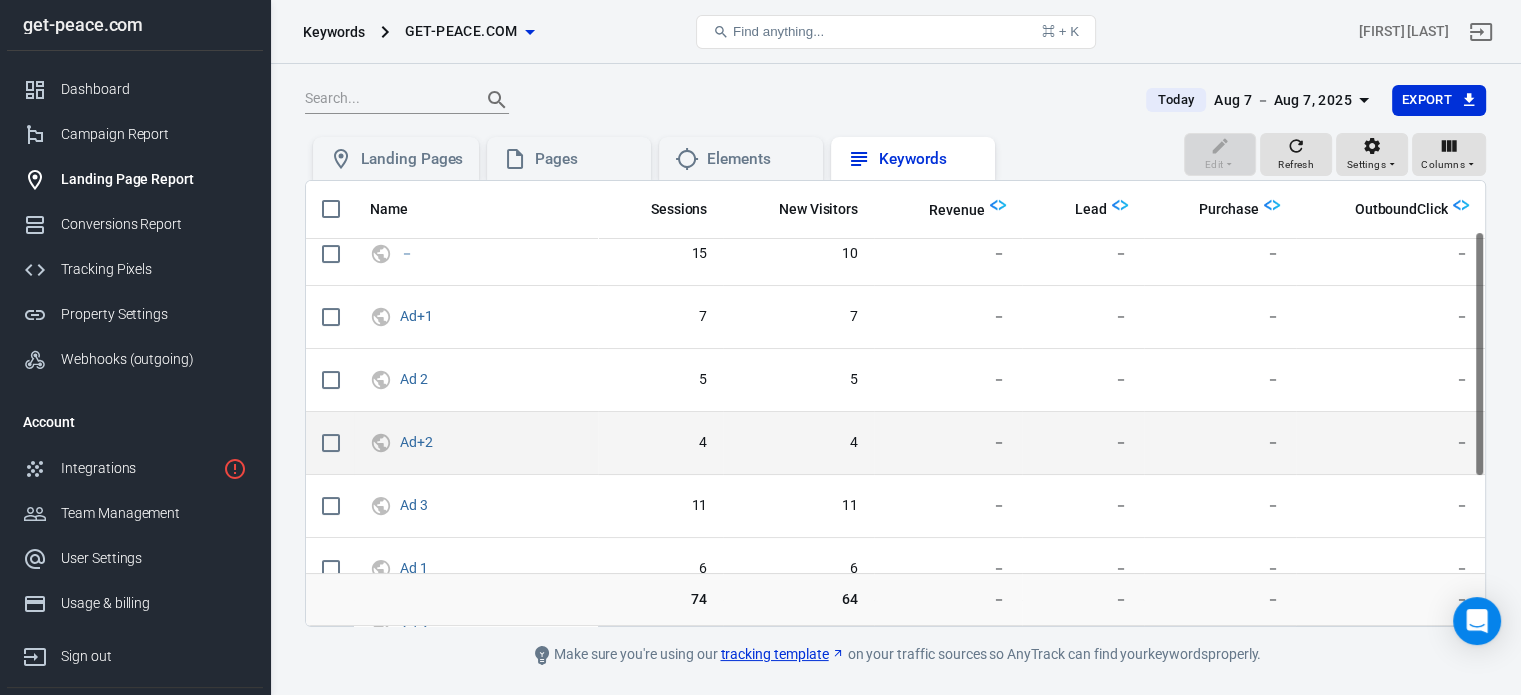 scroll, scrollTop: 356, scrollLeft: 0, axis: vertical 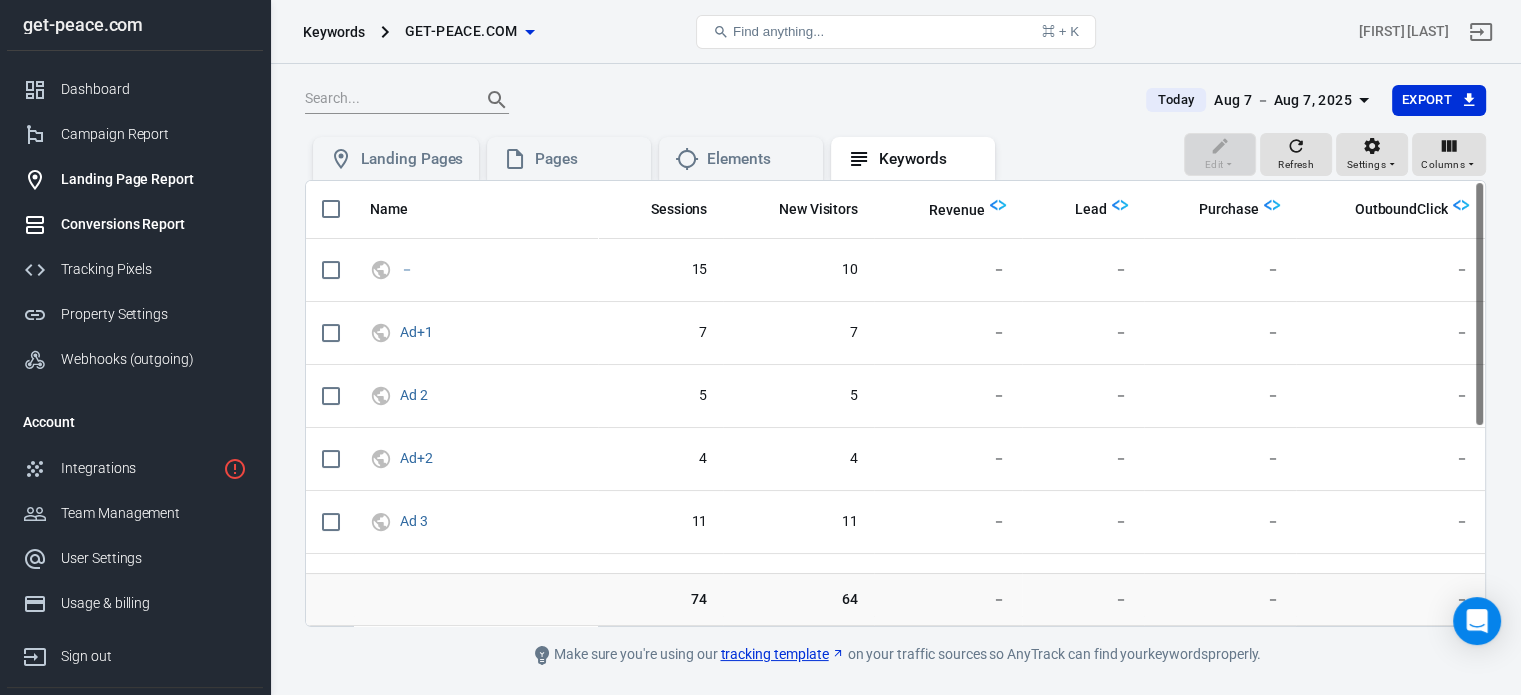 click on "Conversions Report" at bounding box center (154, 224) 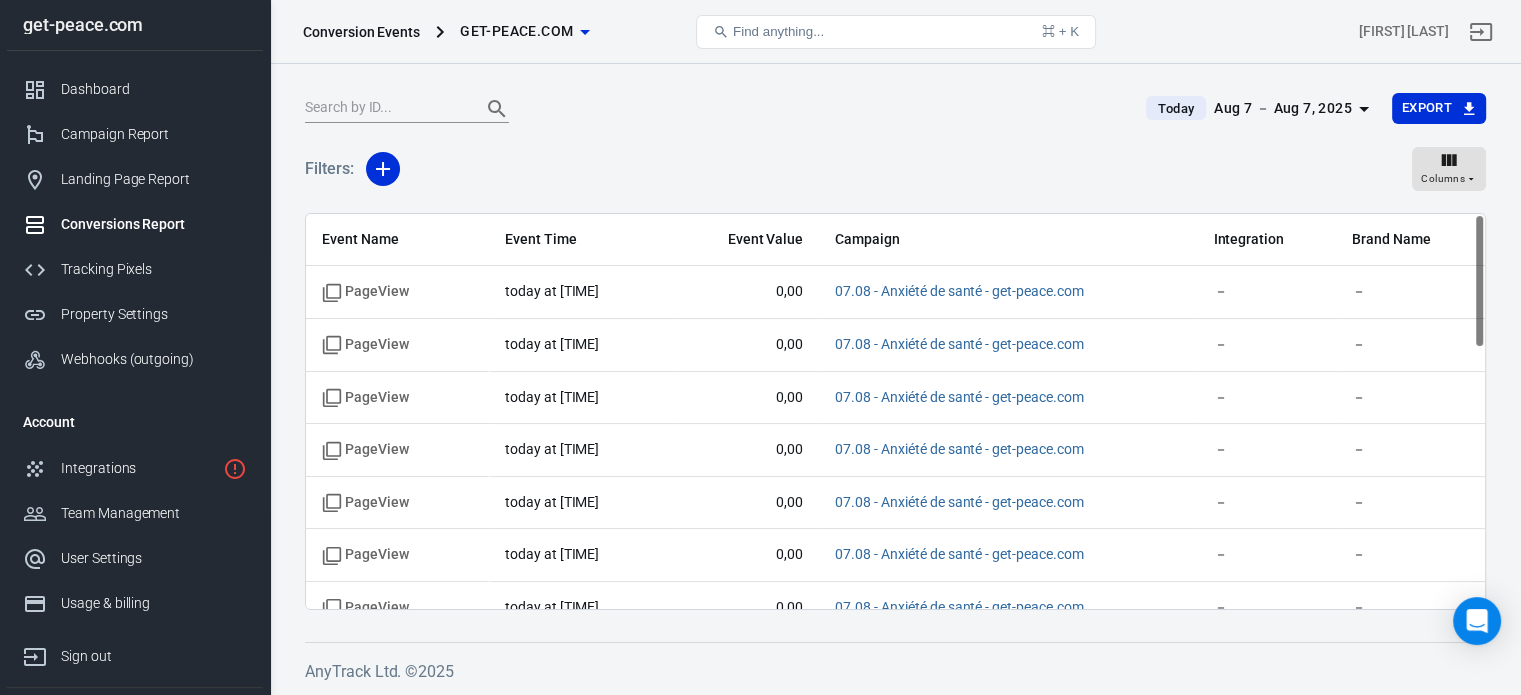 scroll, scrollTop: 0, scrollLeft: 0, axis: both 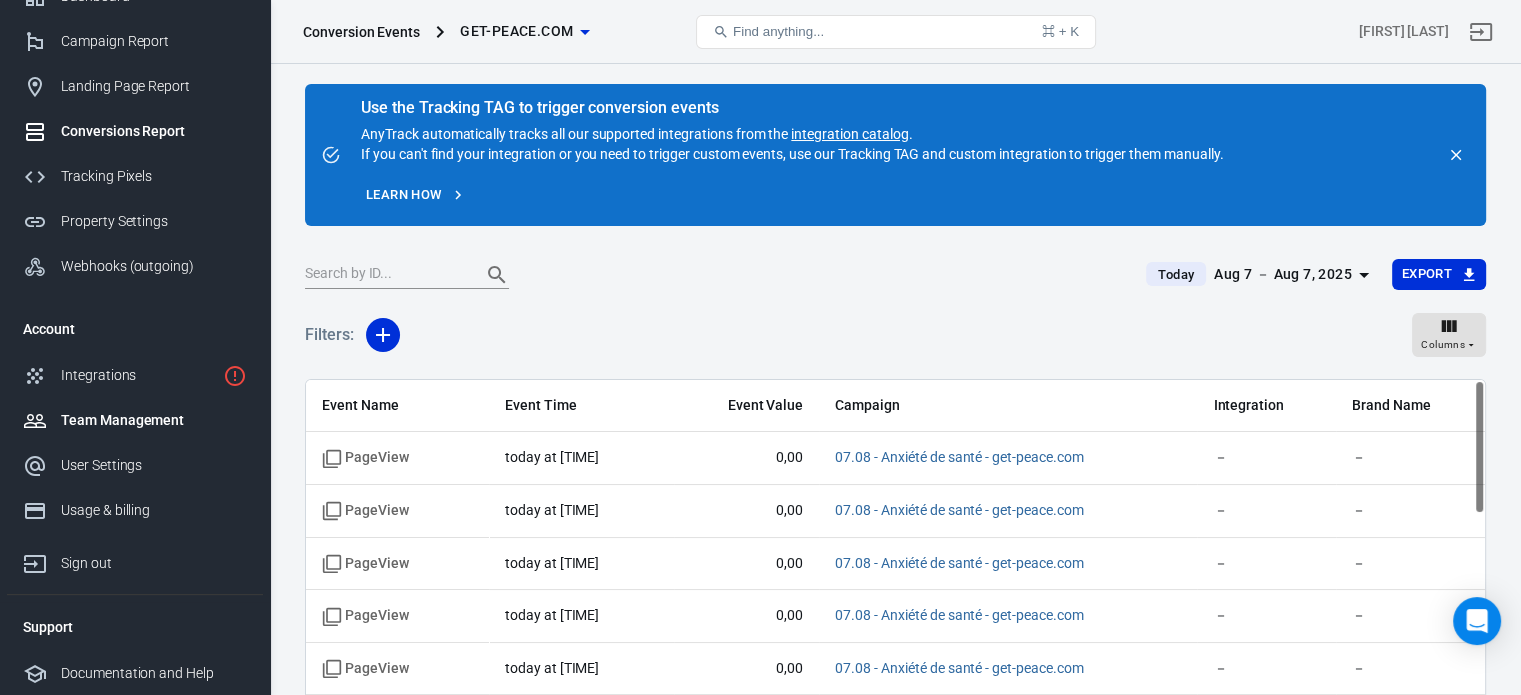 click on "Team Management" at bounding box center [154, 420] 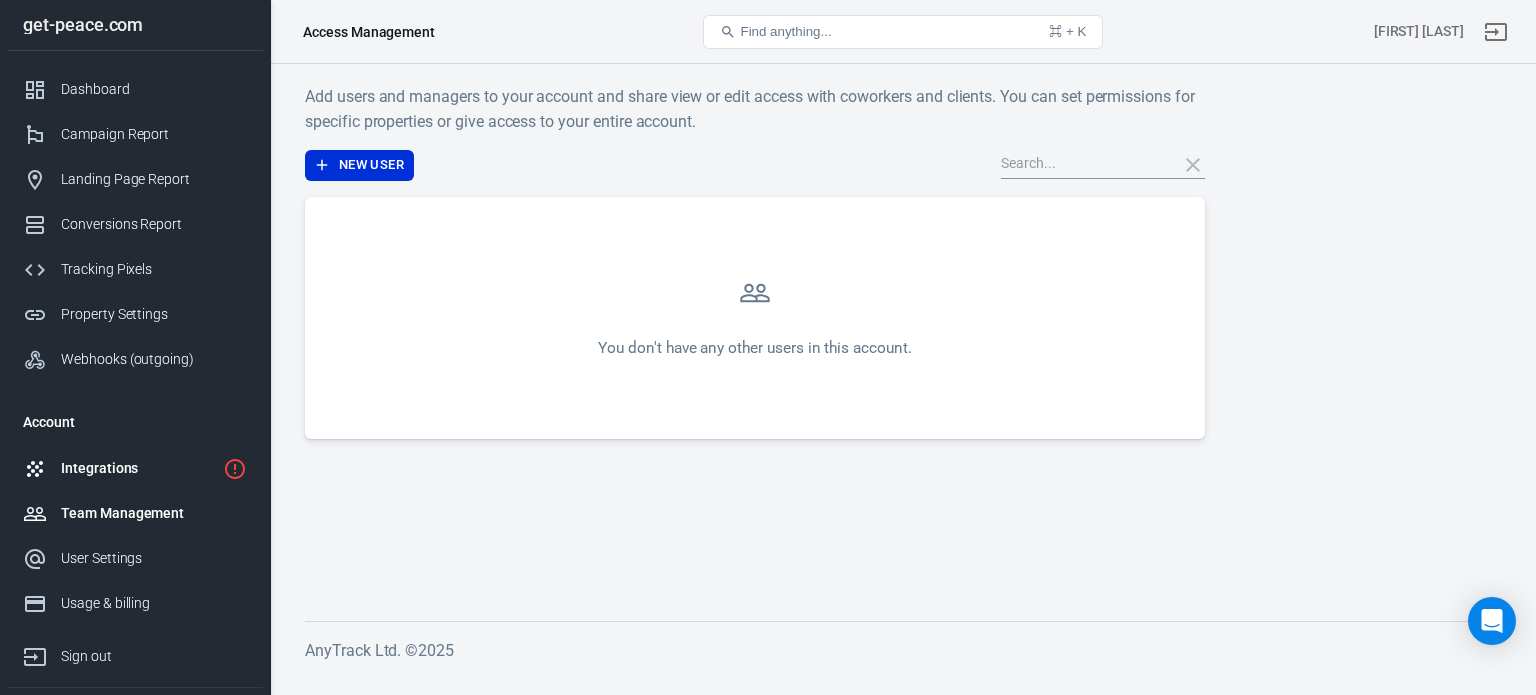 click on "Integrations" at bounding box center (138, 468) 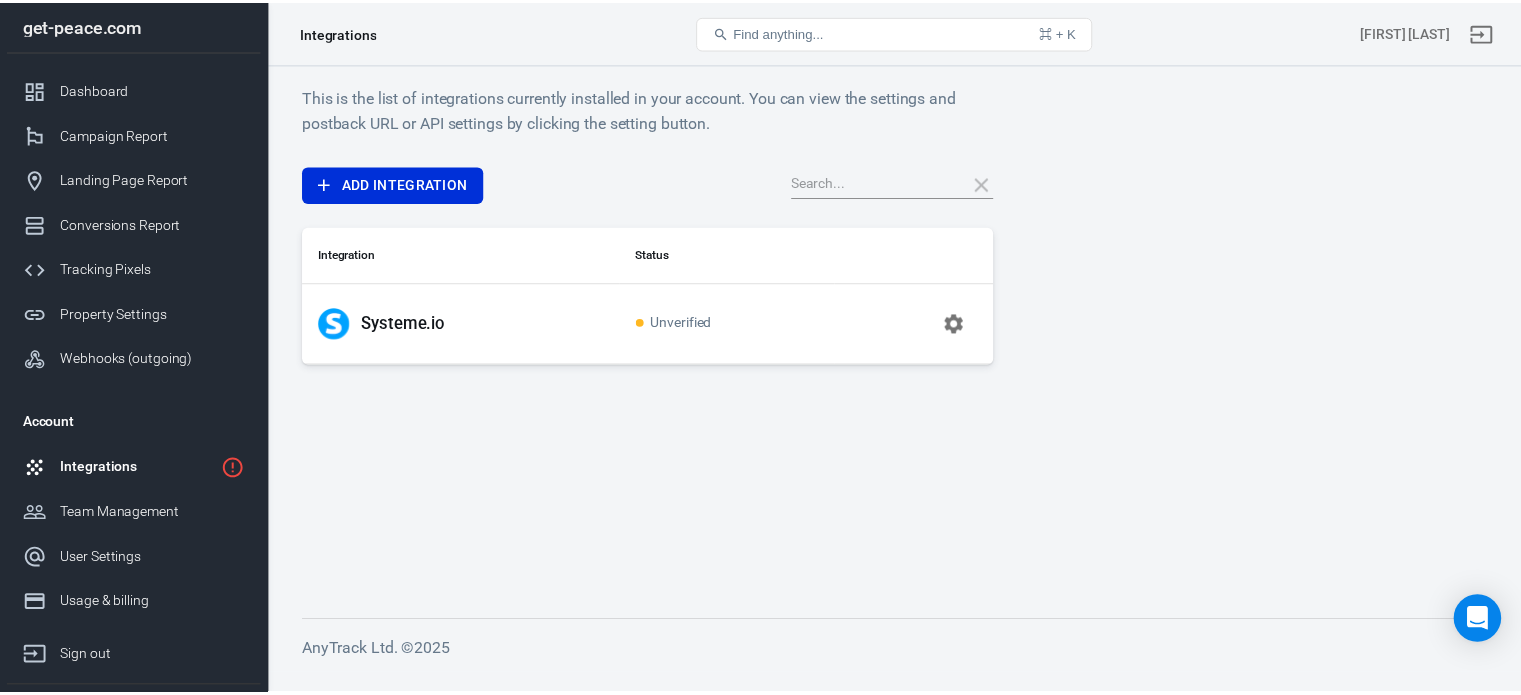 scroll, scrollTop: 93, scrollLeft: 0, axis: vertical 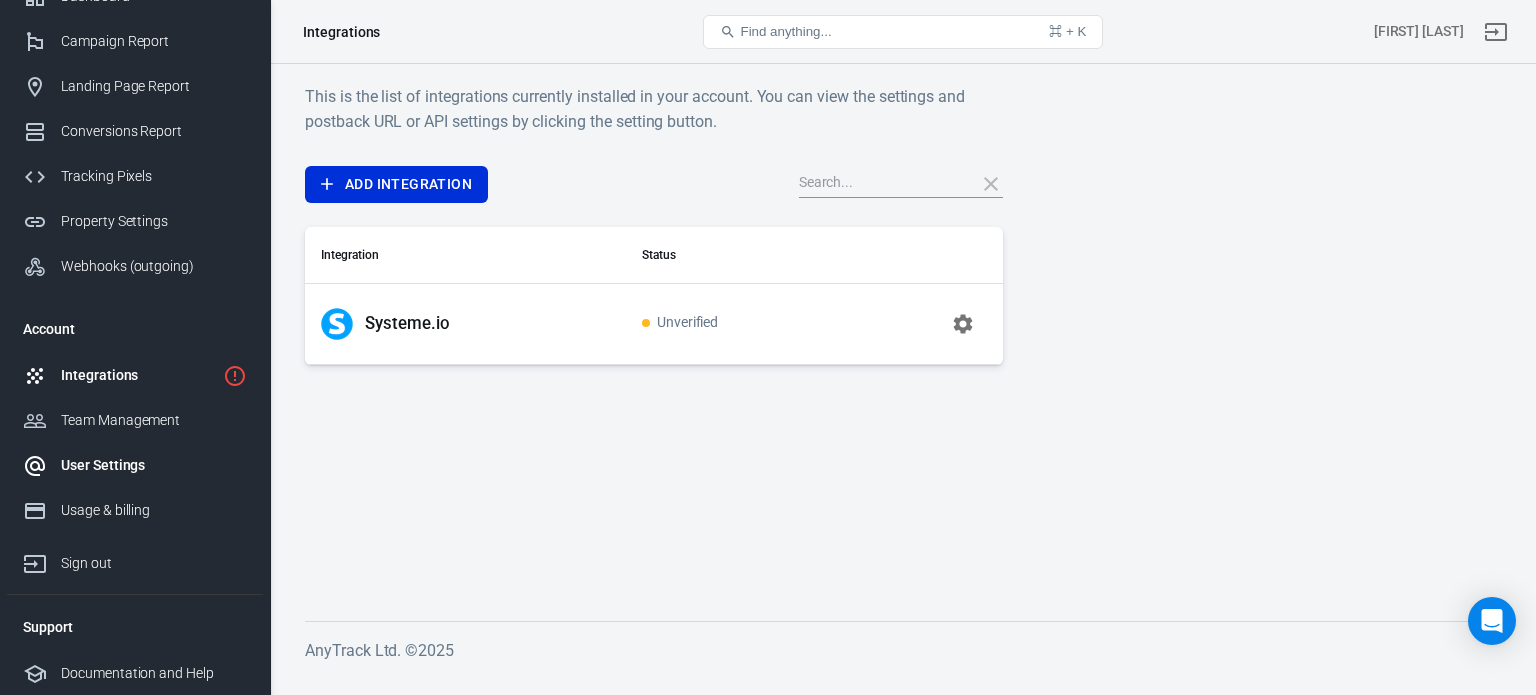 click on "User Settings" at bounding box center [154, 465] 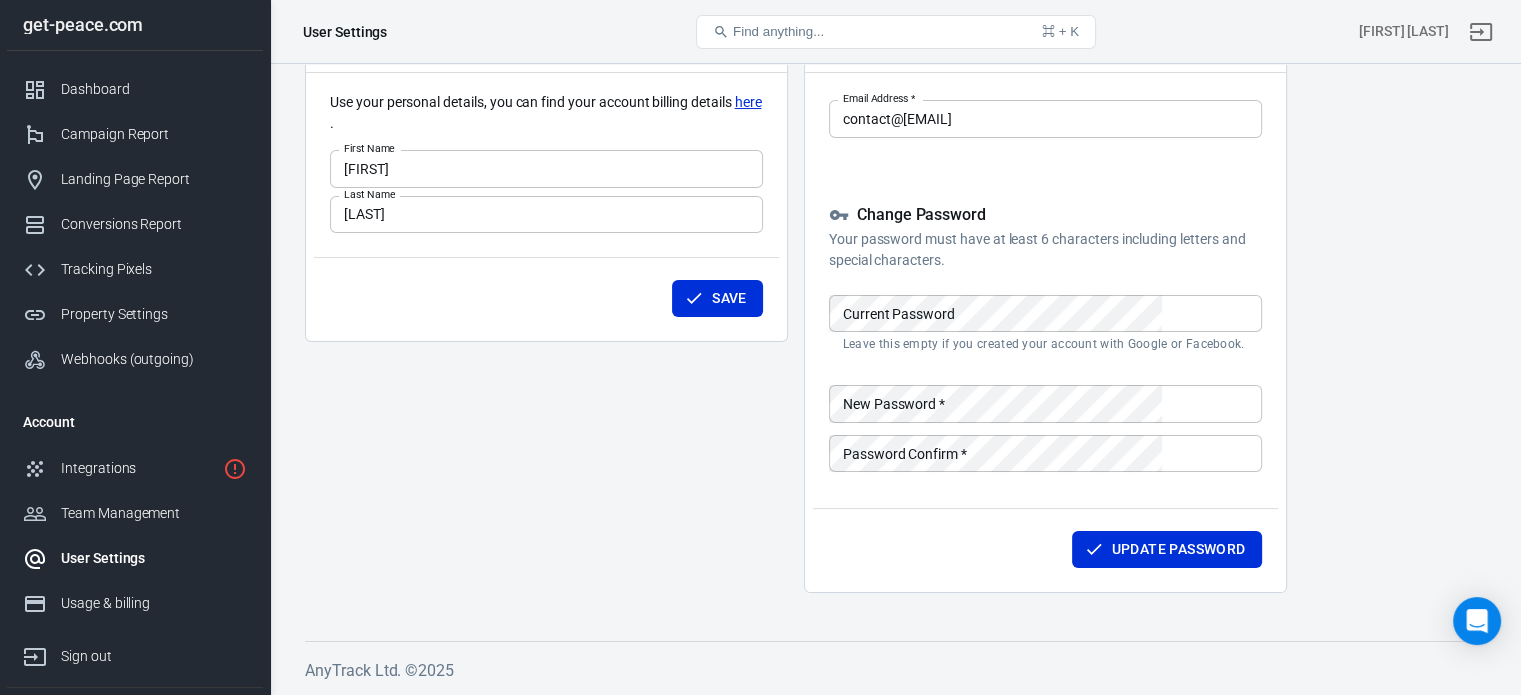 scroll, scrollTop: 0, scrollLeft: 0, axis: both 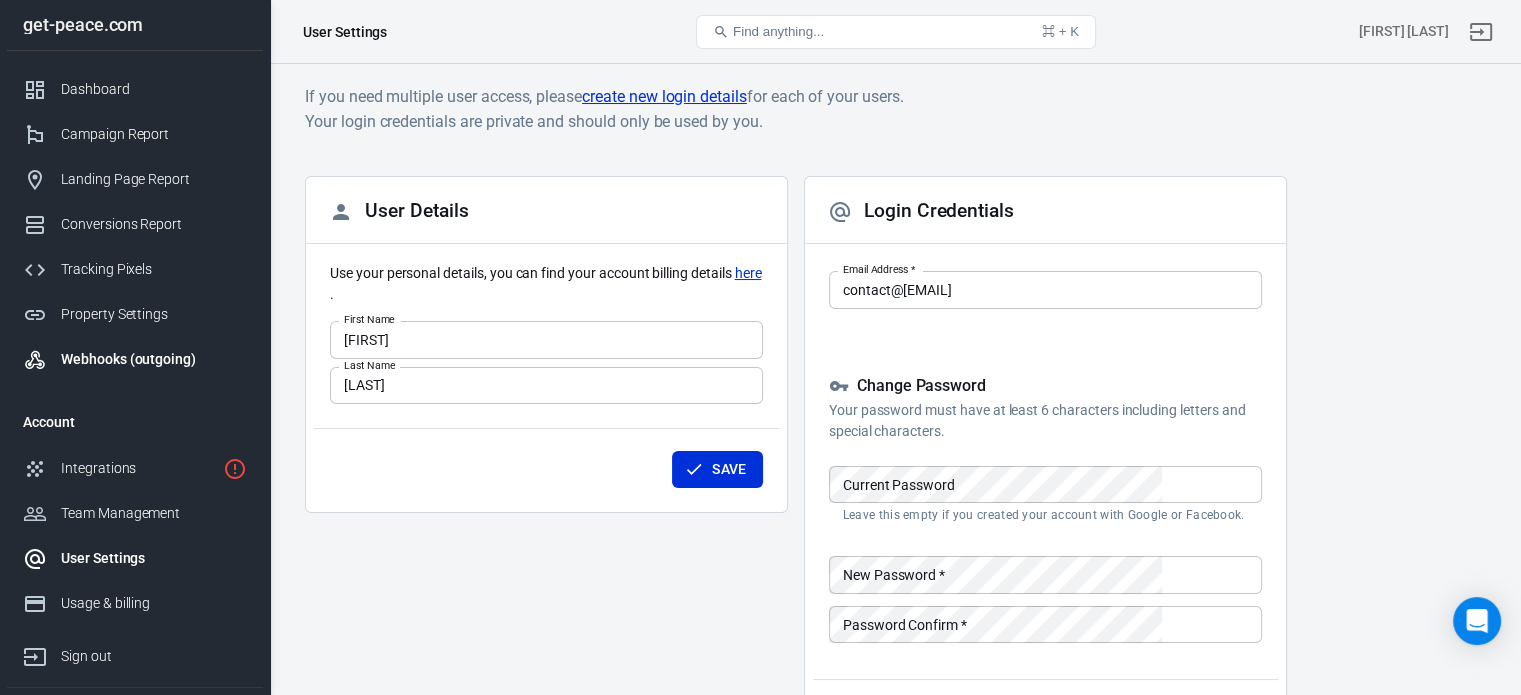 click on "Webhooks (outgoing)" at bounding box center [154, 359] 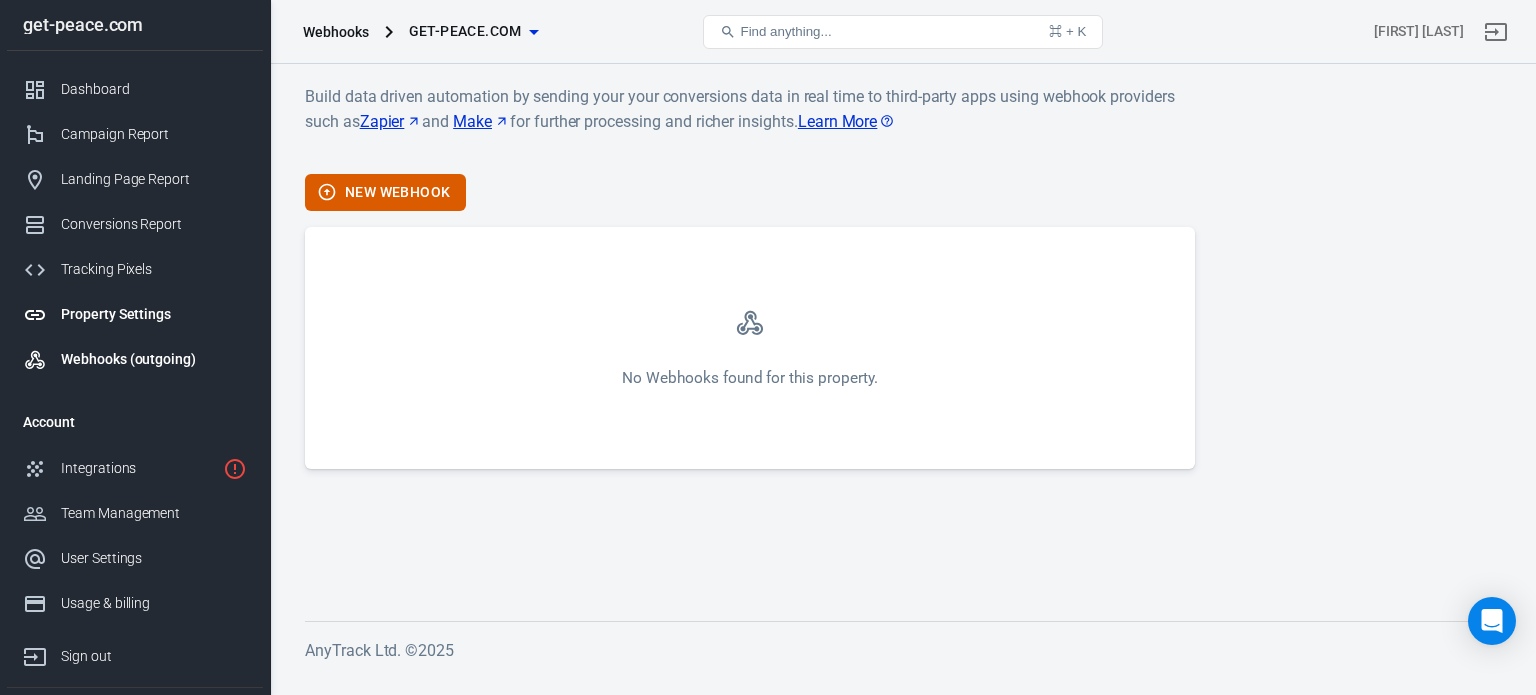 click on "Property Settings" at bounding box center [154, 314] 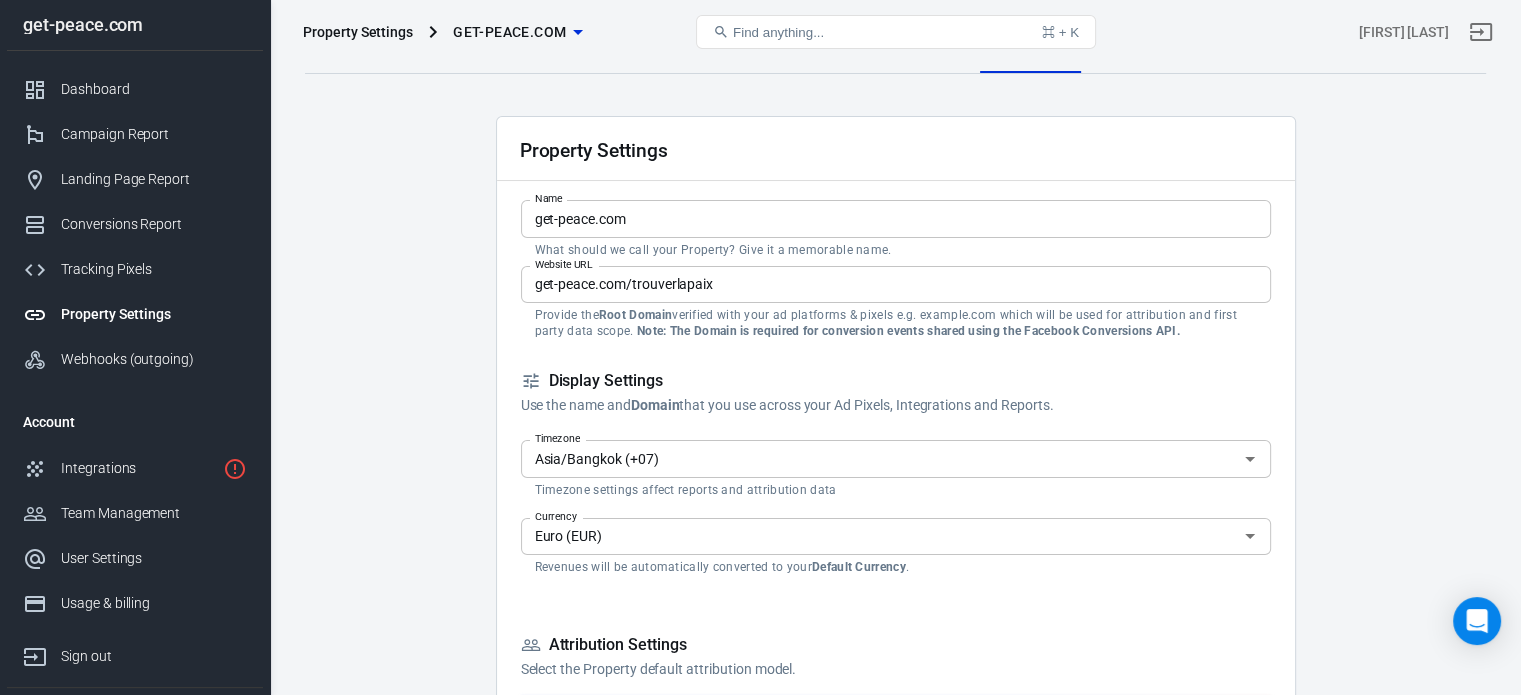 scroll, scrollTop: 0, scrollLeft: 0, axis: both 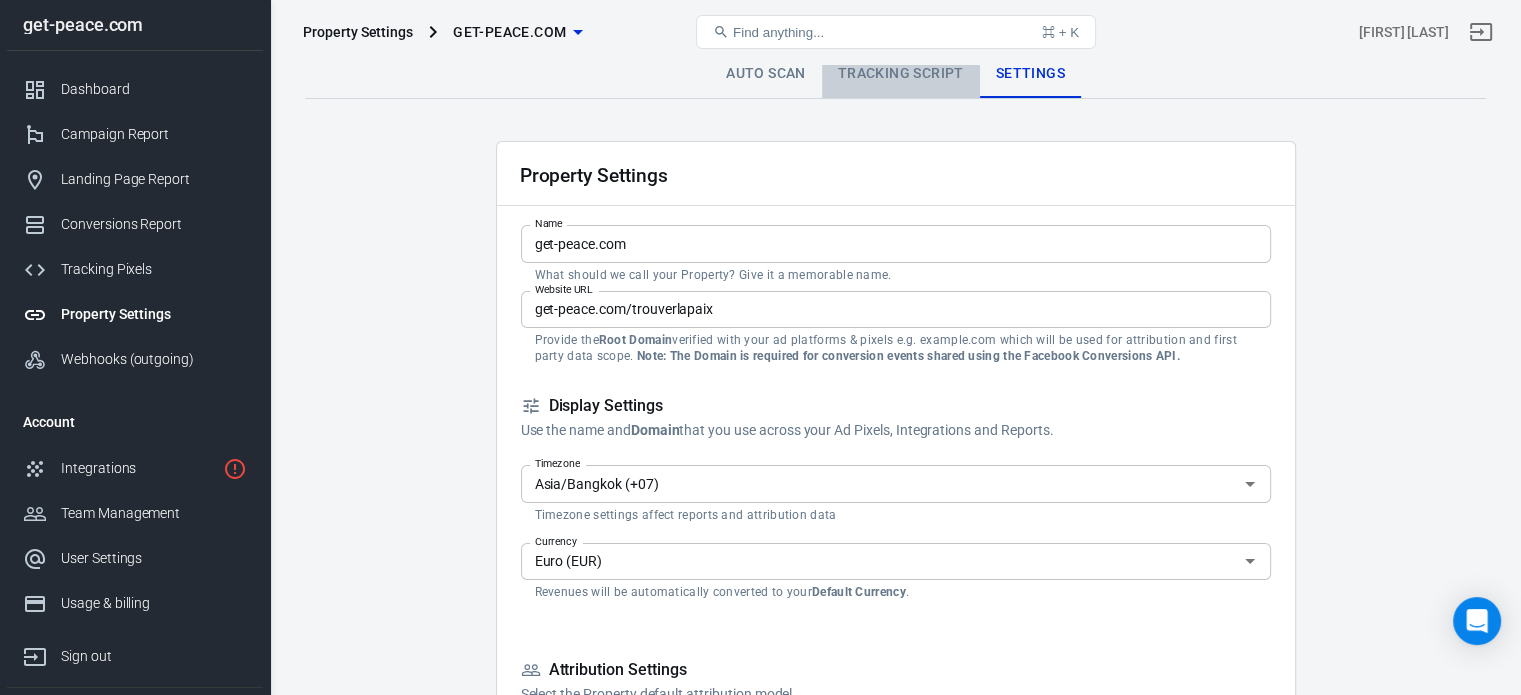 click on "Tracking Script" at bounding box center (901, 74) 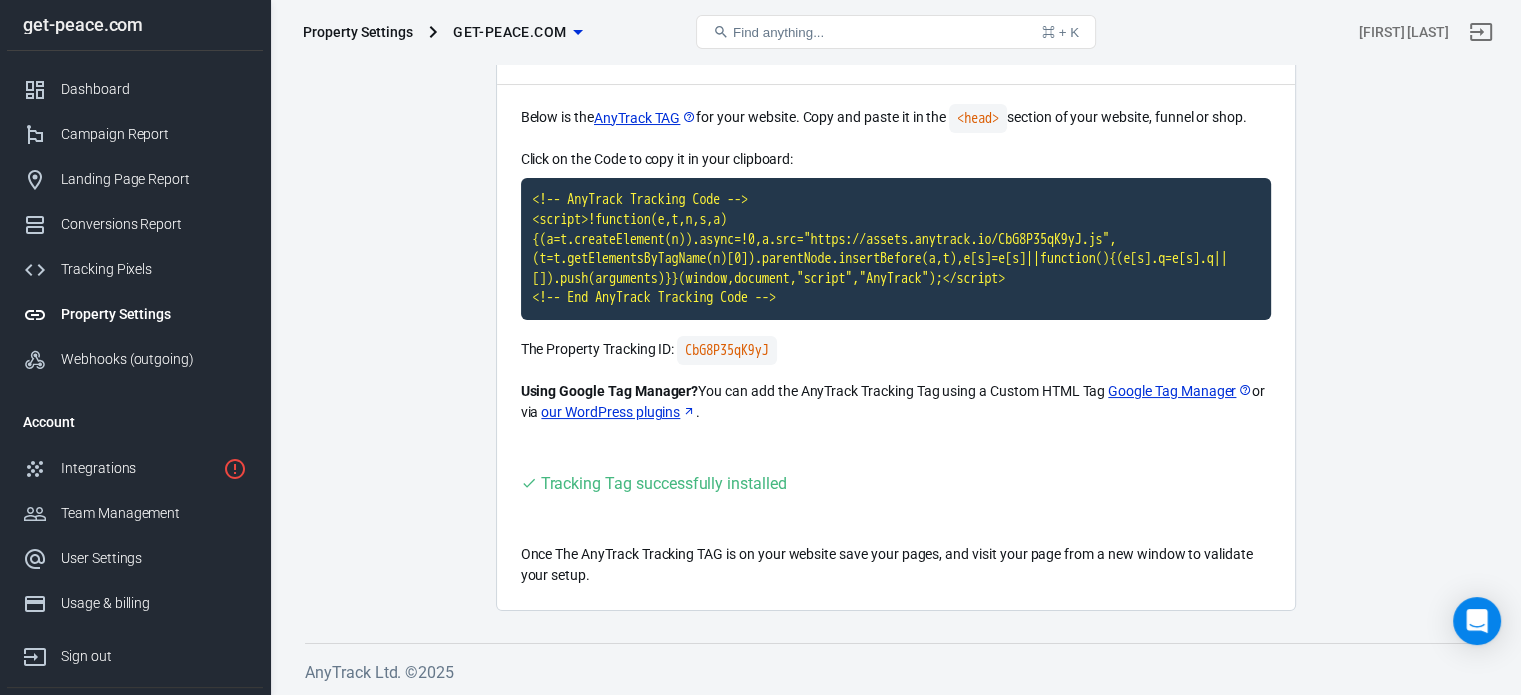 scroll, scrollTop: 0, scrollLeft: 0, axis: both 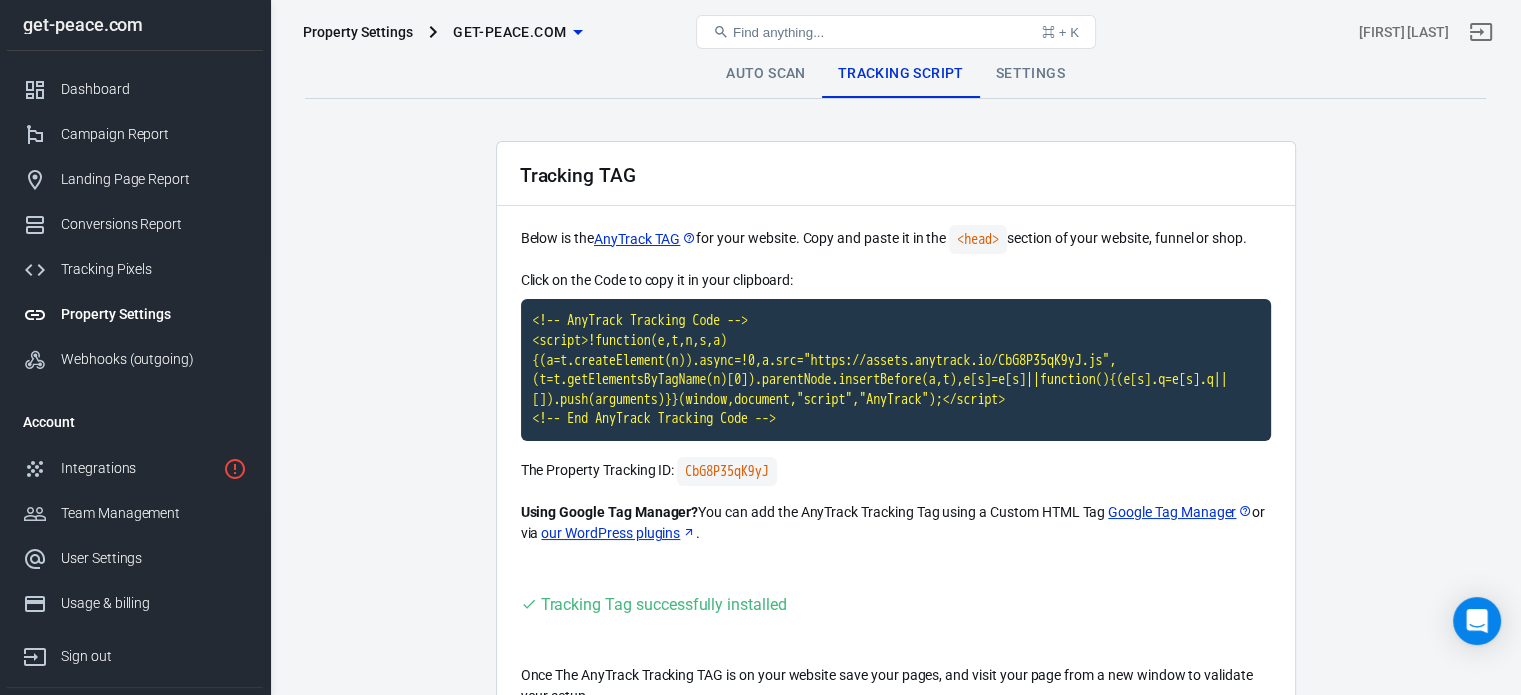 click on "Property Settings get-peace.com Find anything... ⌘ + K Léo Chatelain" at bounding box center [896, 32] 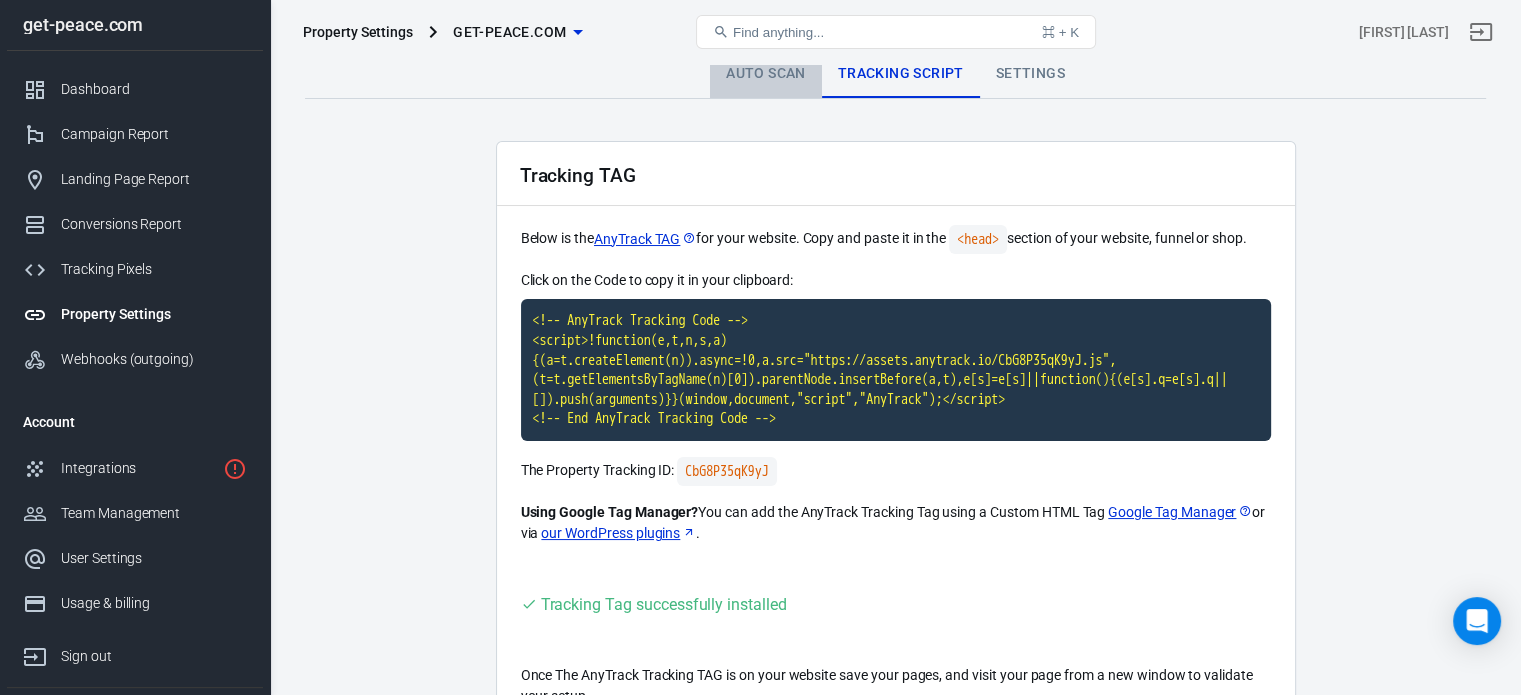 click on "Auto Scan" at bounding box center (766, 74) 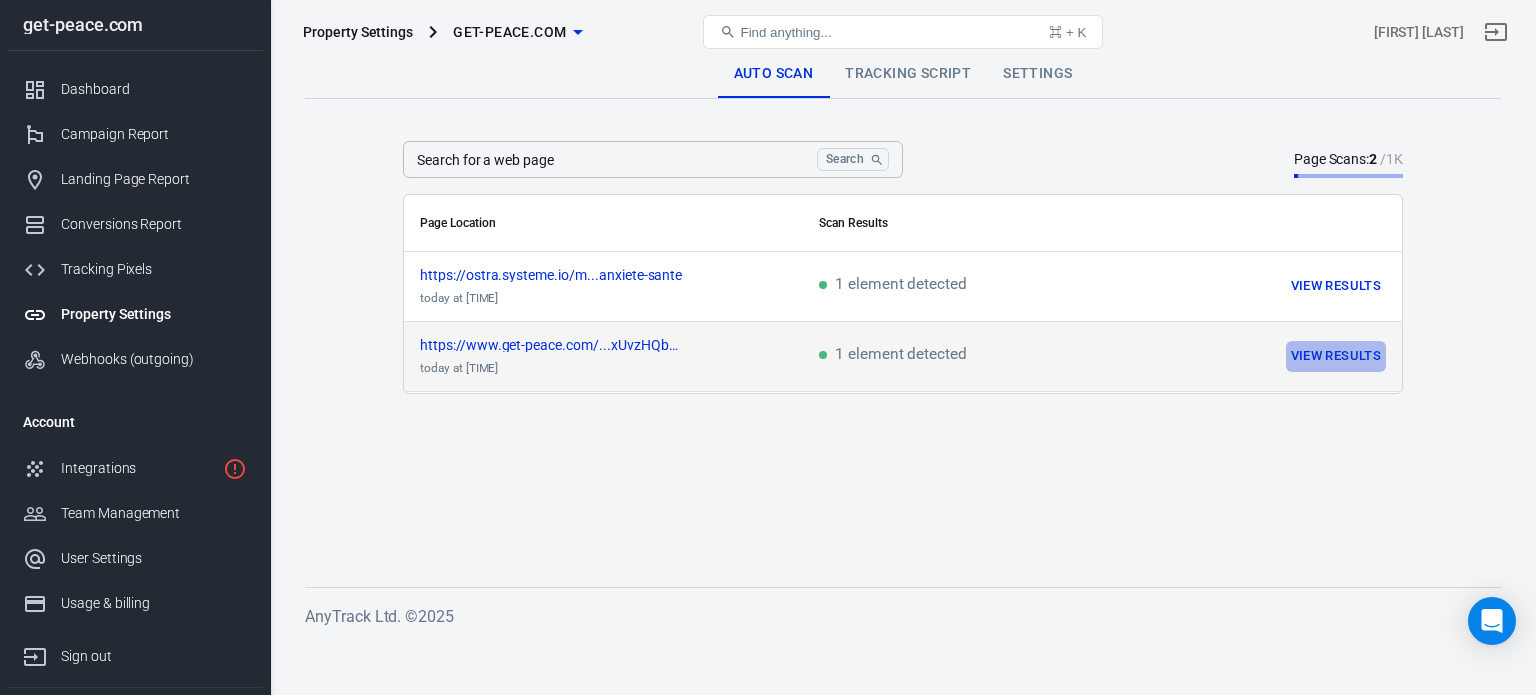 click on "View Results" at bounding box center [1336, 356] 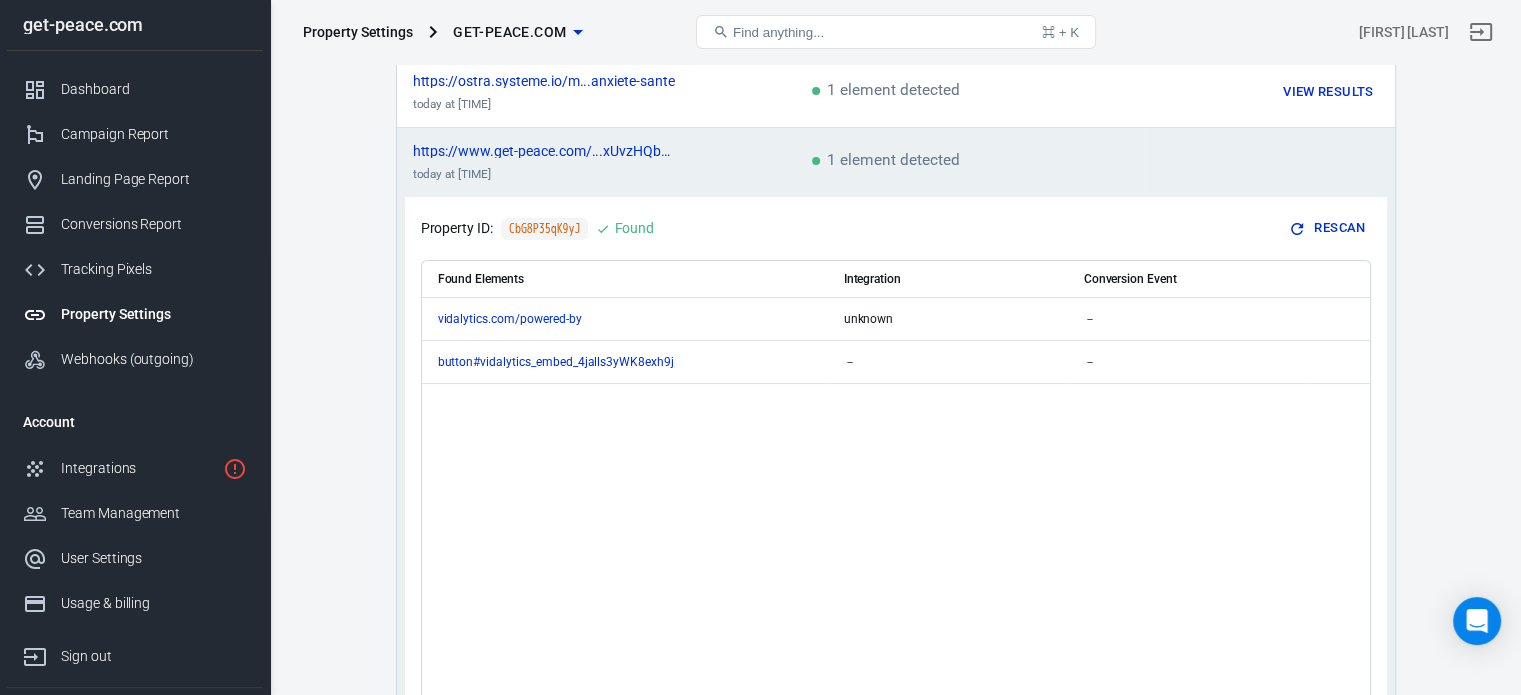 scroll, scrollTop: 0, scrollLeft: 0, axis: both 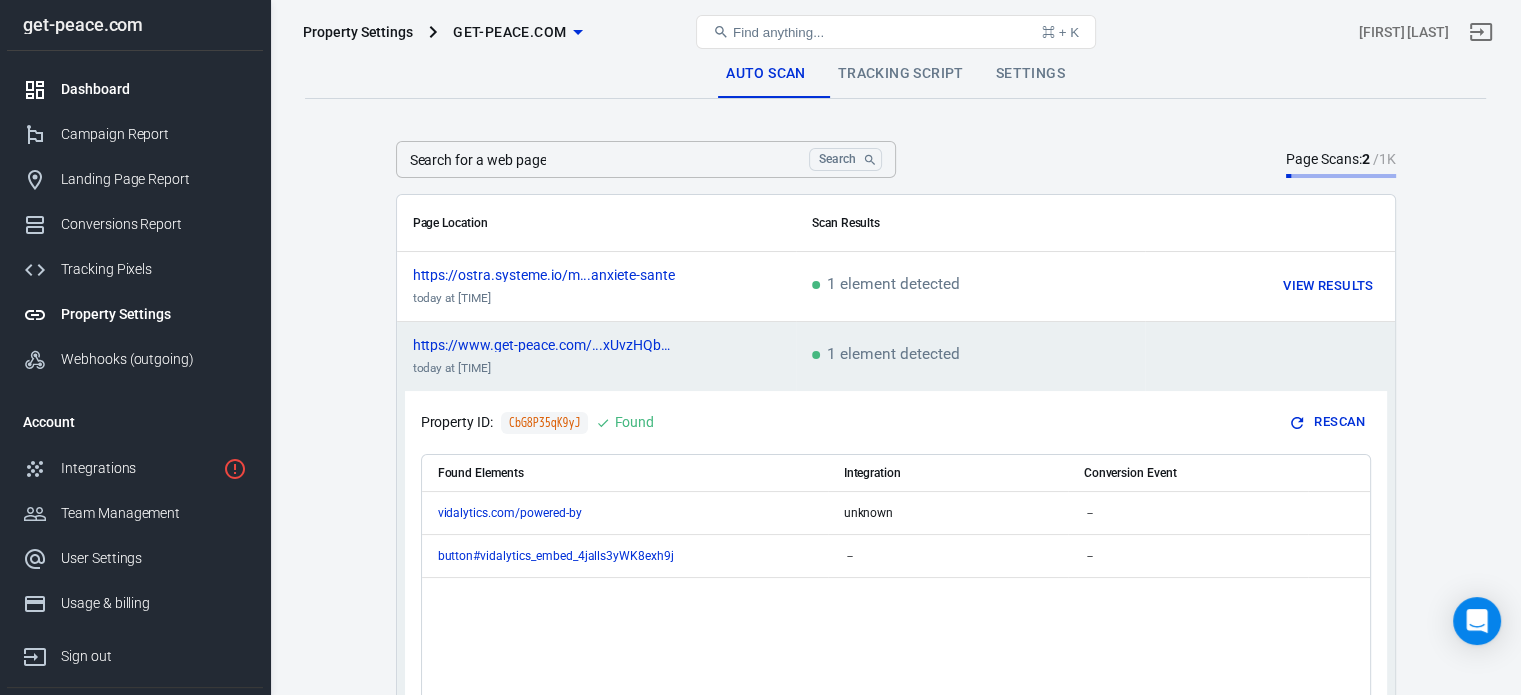 click on "Dashboard" at bounding box center [154, 89] 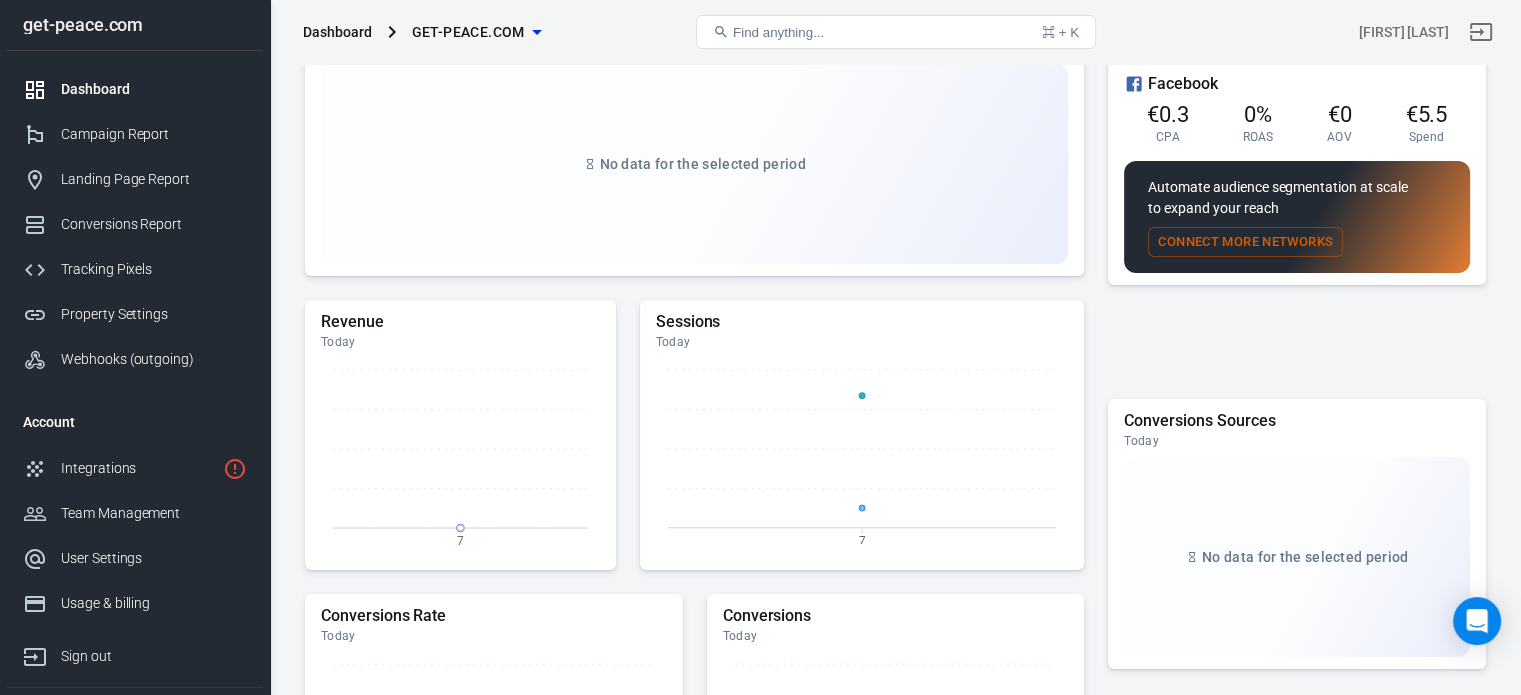scroll, scrollTop: 0, scrollLeft: 0, axis: both 